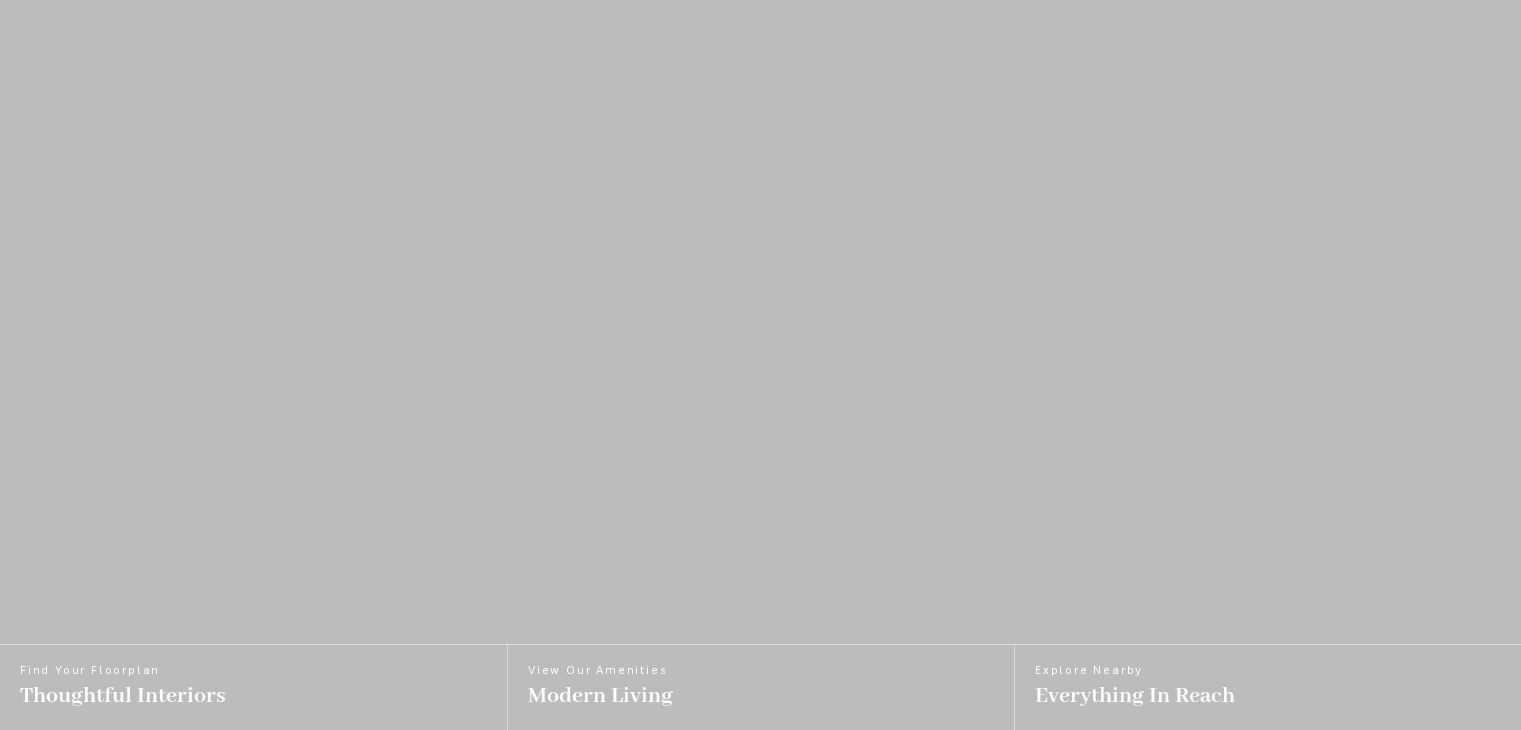 scroll, scrollTop: 0, scrollLeft: 0, axis: both 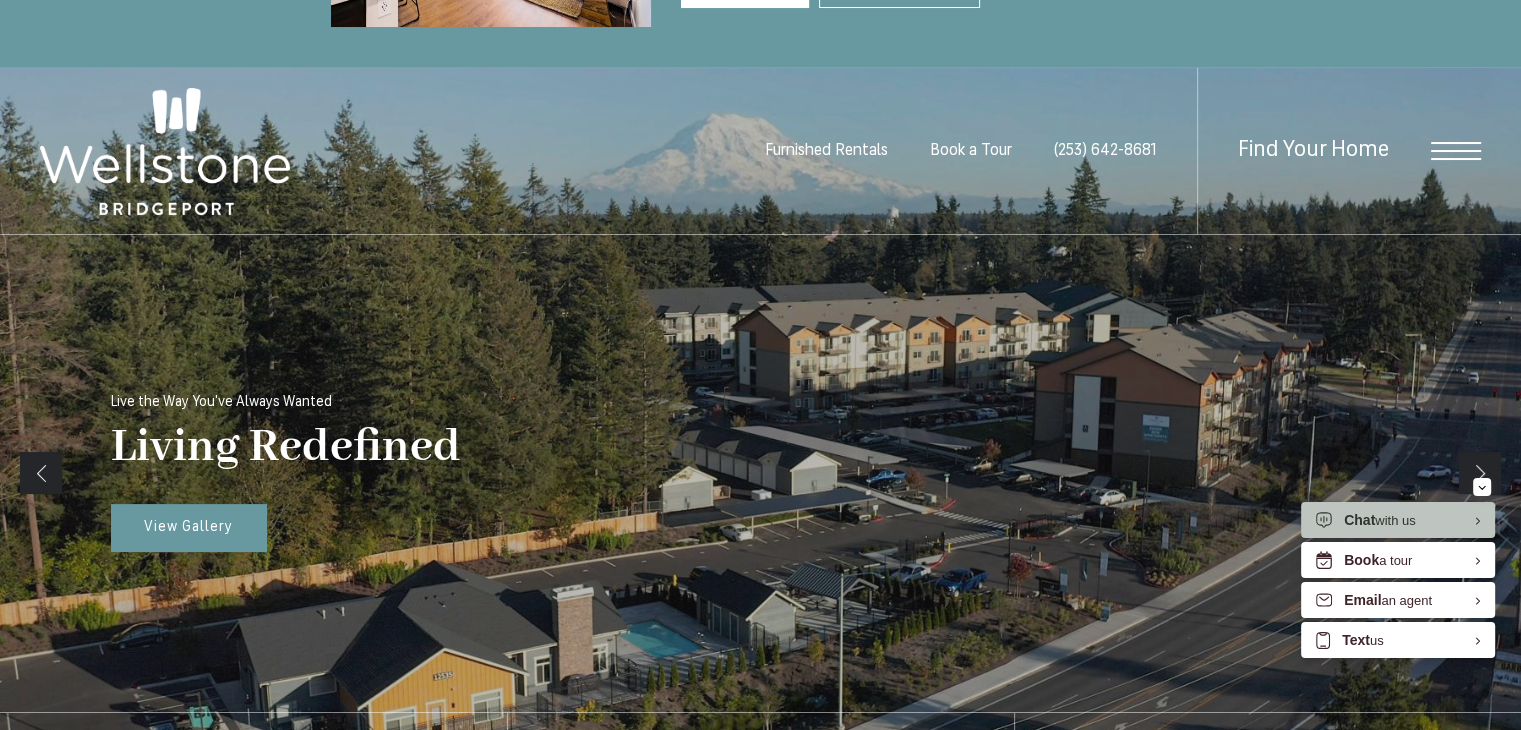click at bounding box center [1456, 151] 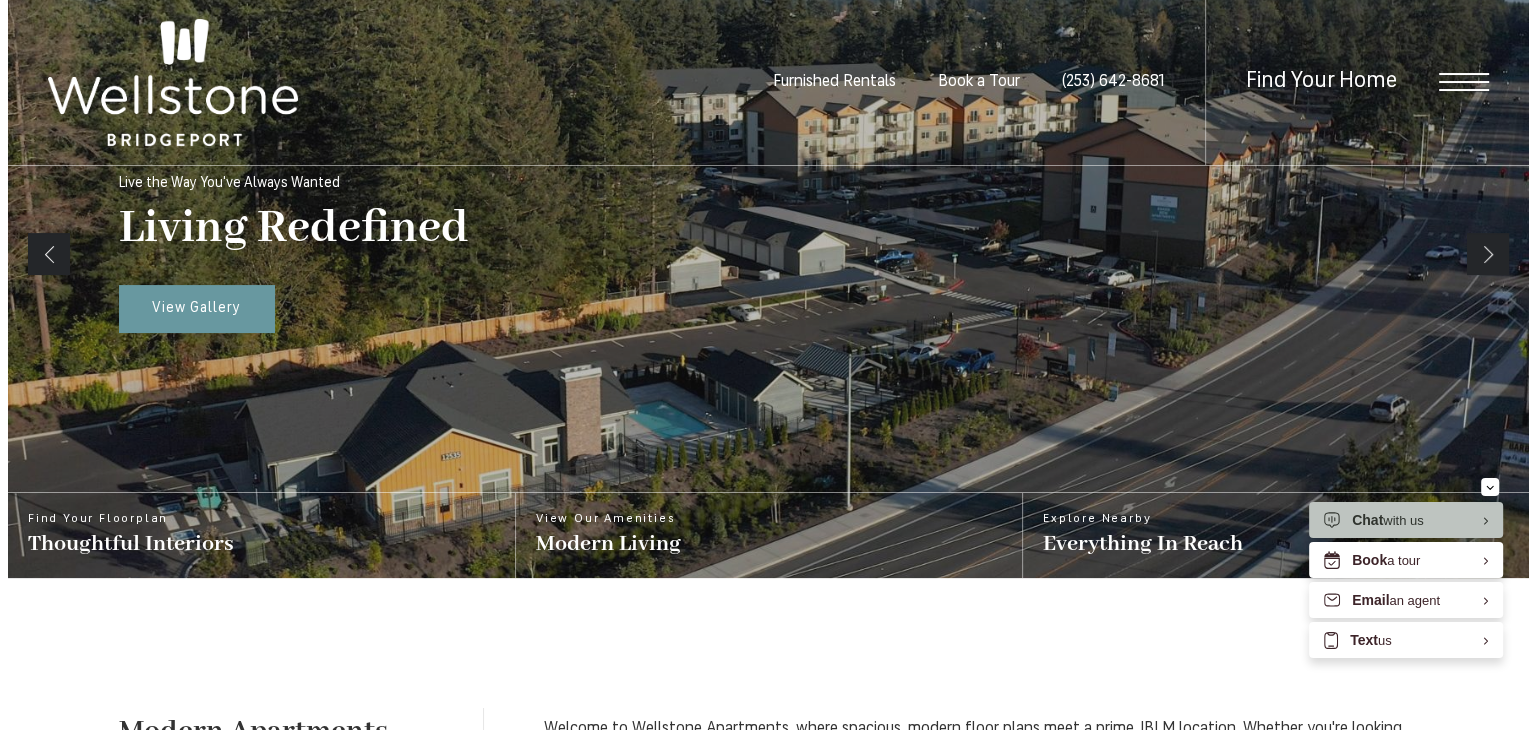 scroll, scrollTop: 0, scrollLeft: 0, axis: both 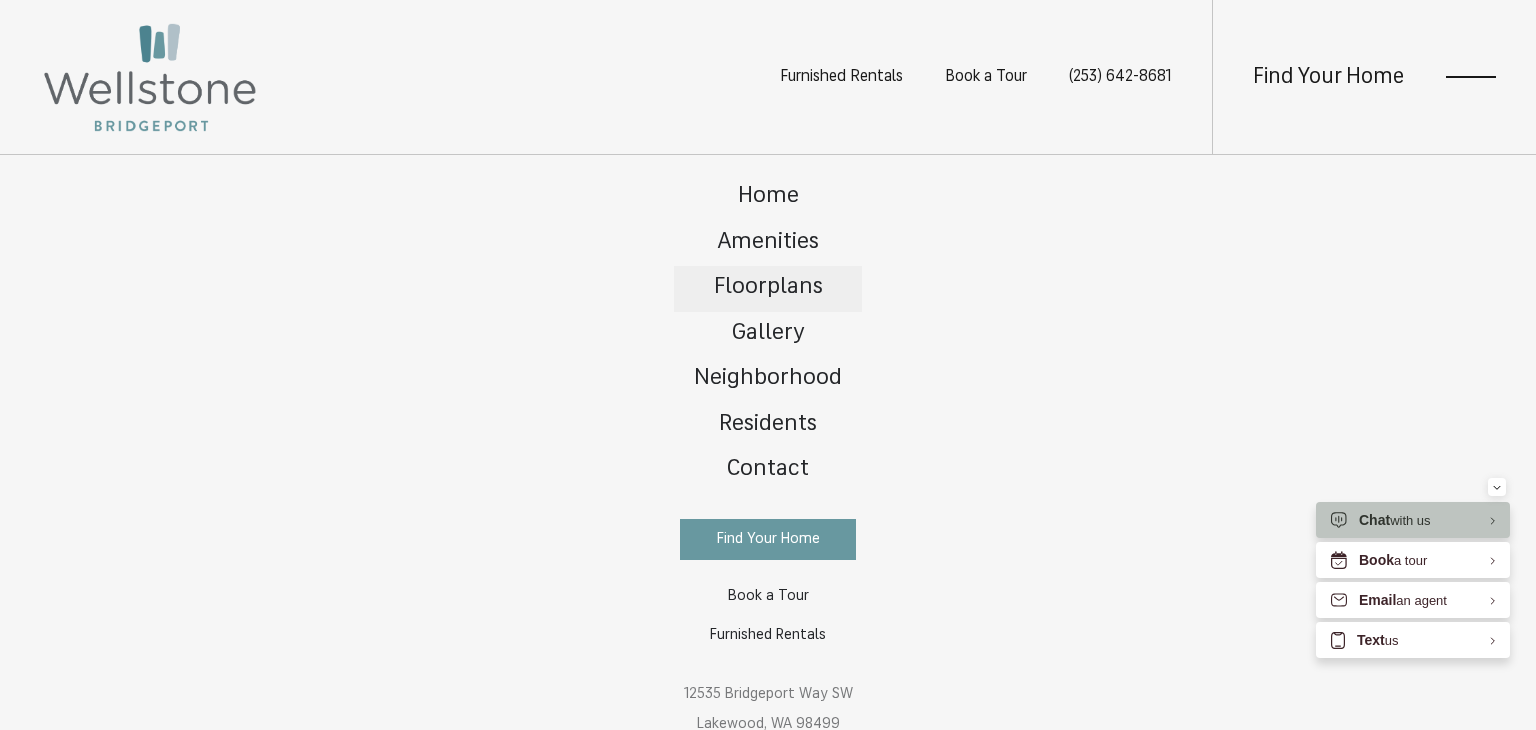 click on "Floorplans" at bounding box center [768, 287] 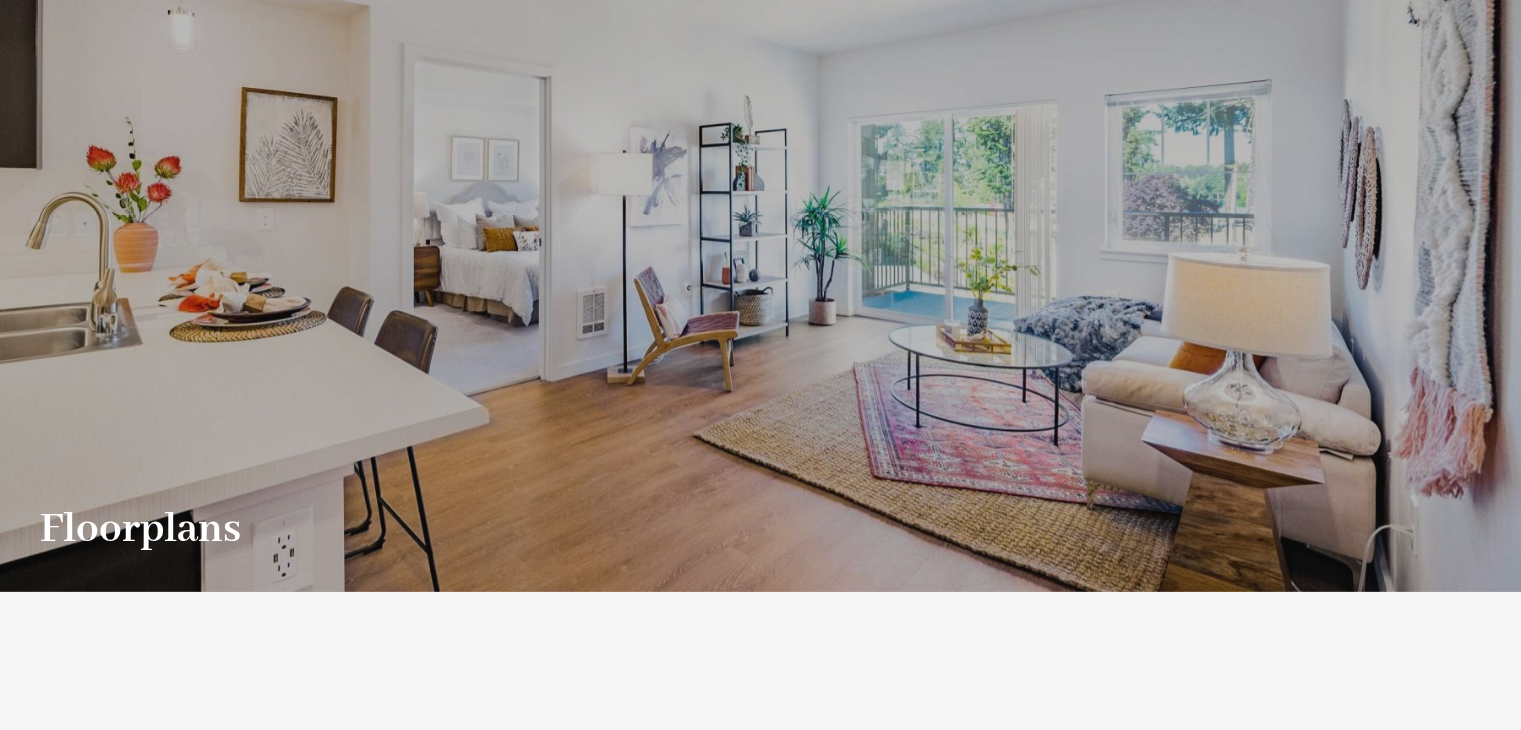 scroll, scrollTop: 0, scrollLeft: 0, axis: both 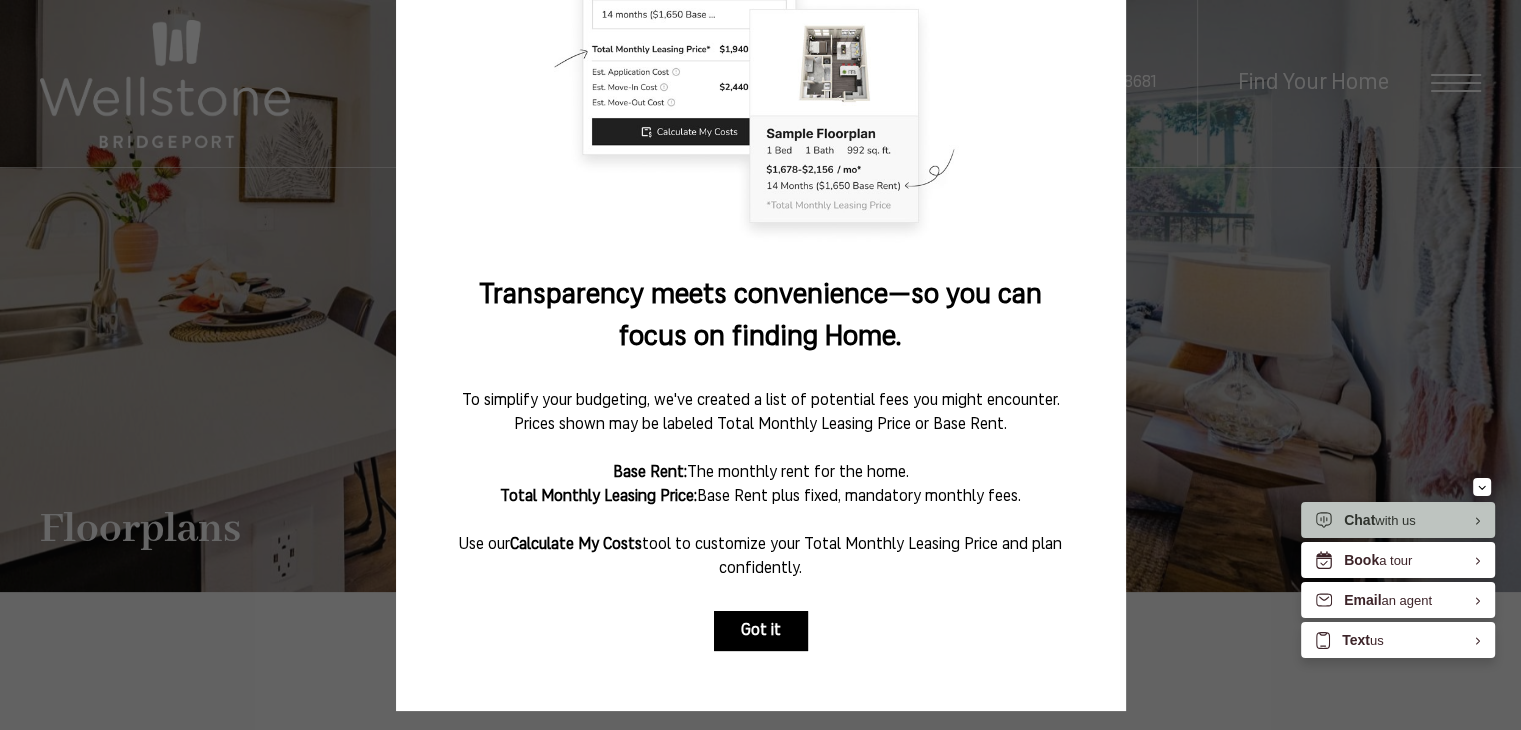 click on "Got it" at bounding box center [761, 631] 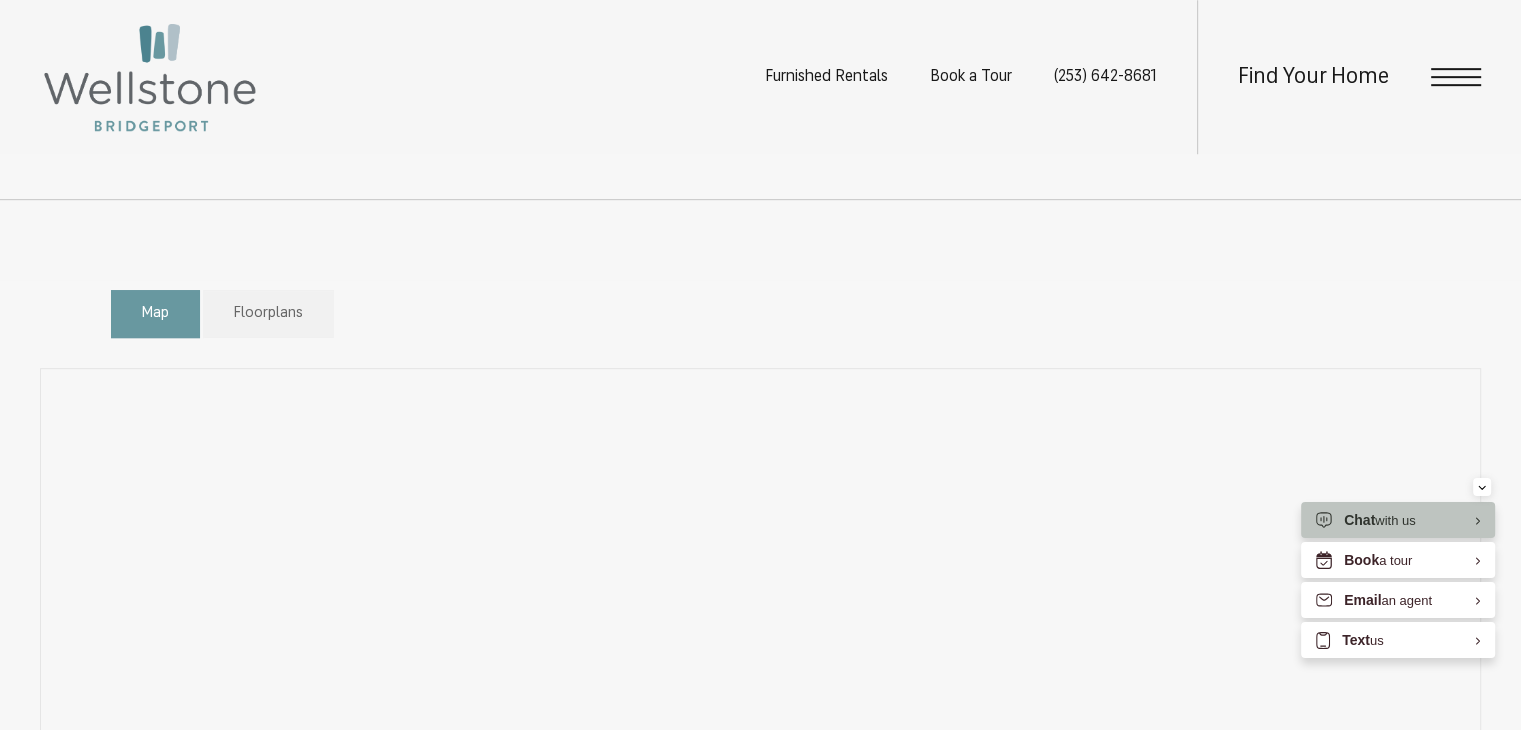scroll, scrollTop: 1000, scrollLeft: 0, axis: vertical 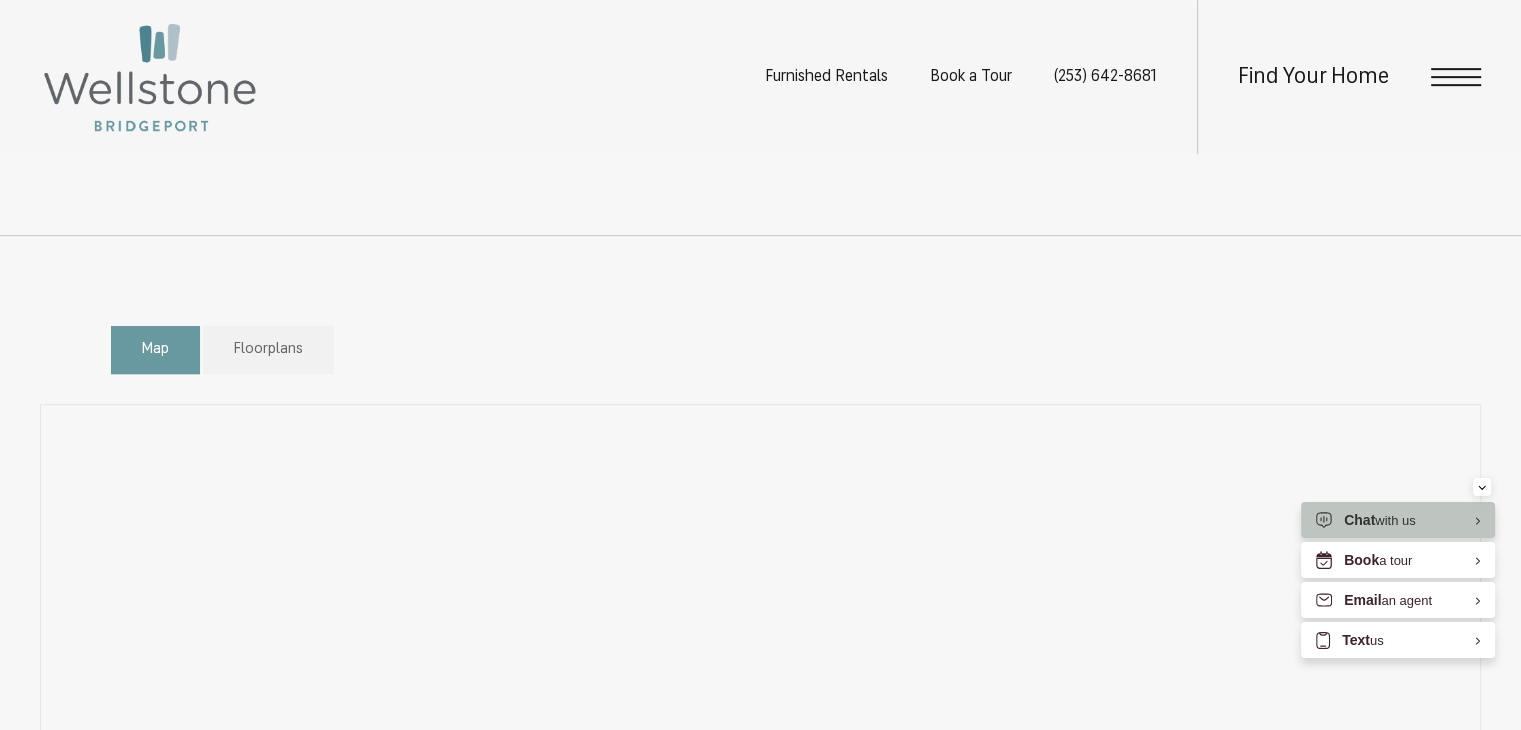 click on "Map
Floorplans
Bedrooms
Studio
1 Bedroom
2 Bedroom" at bounding box center [761, 350] 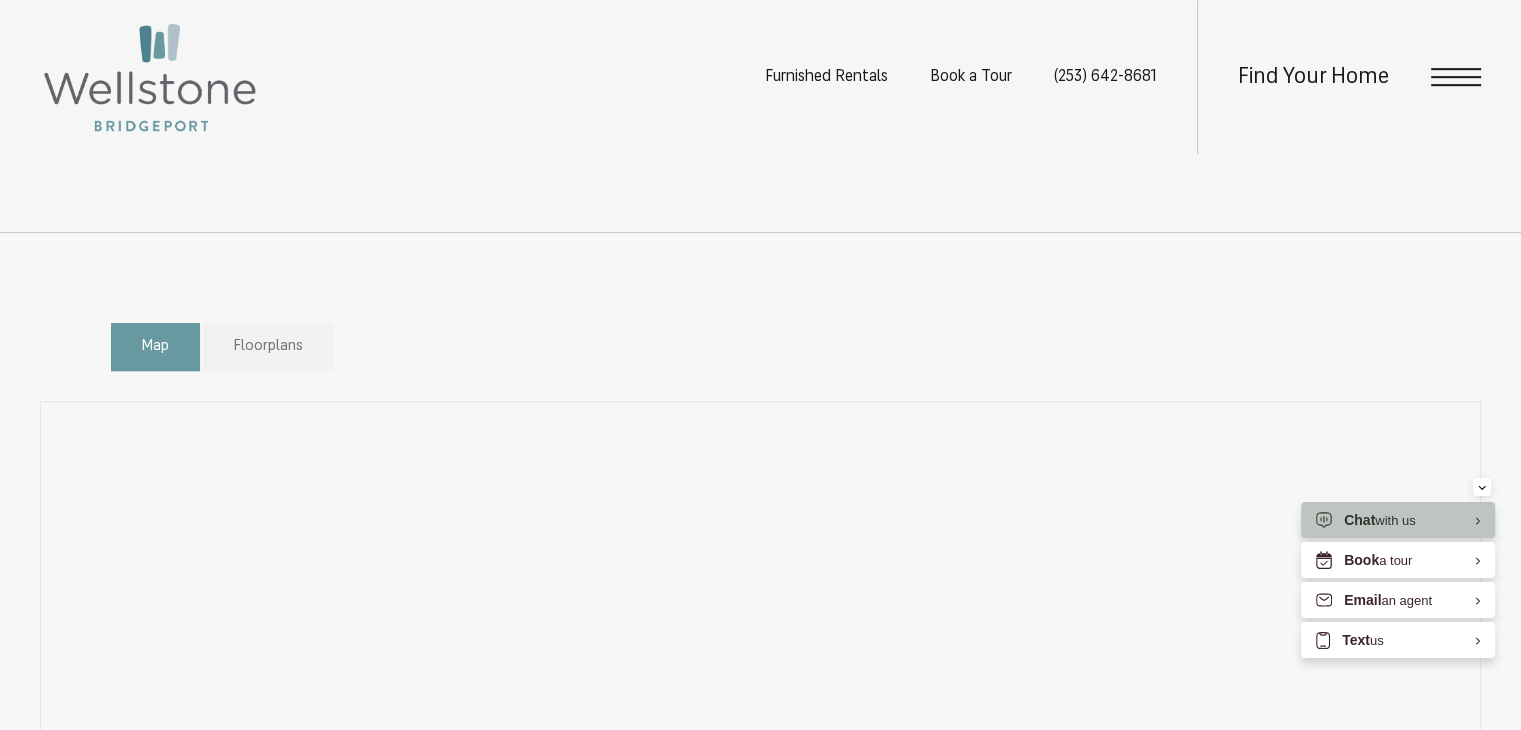 scroll, scrollTop: 1000, scrollLeft: 0, axis: vertical 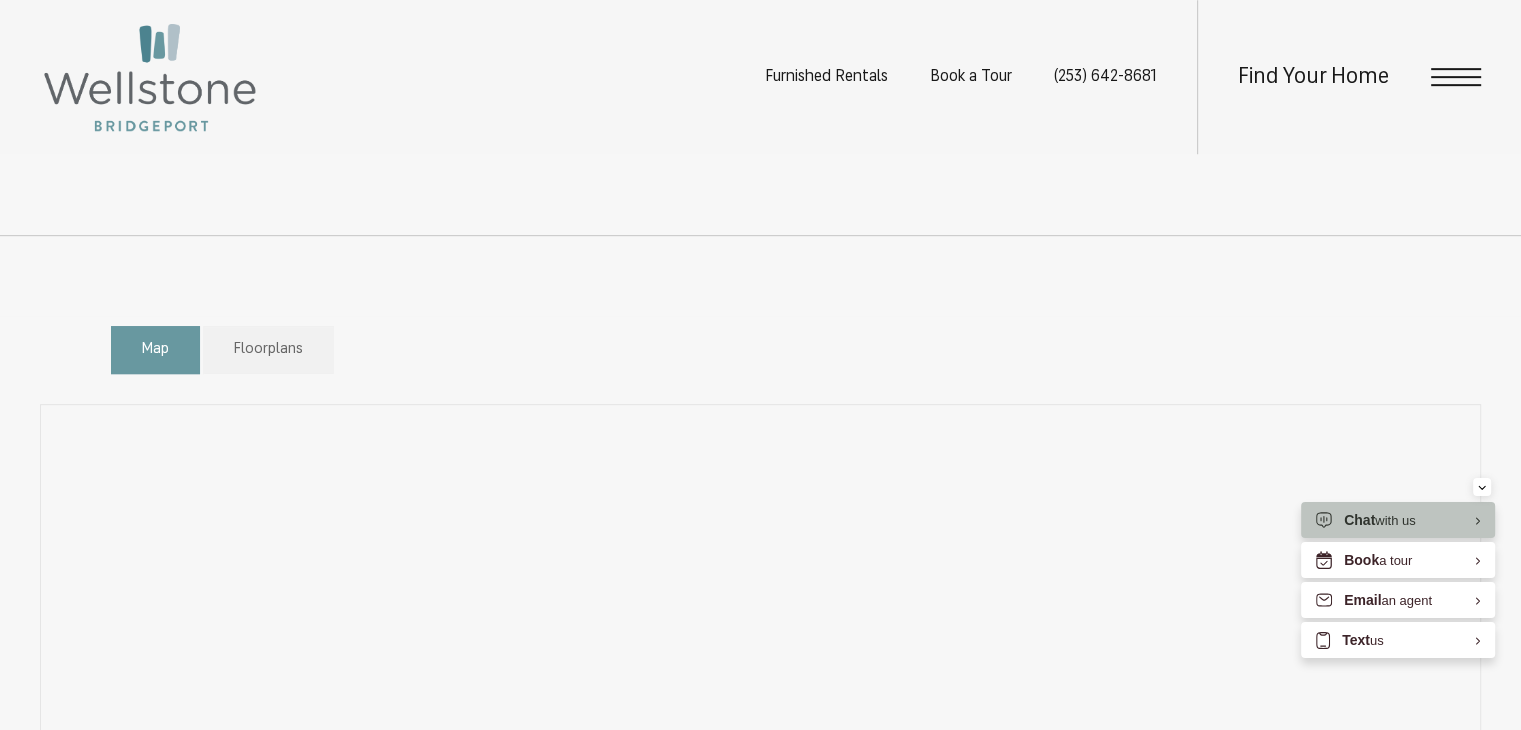 click on "Map
Floorplans
Bedrooms
Studio
1 Bedroom
2 Bedroom" at bounding box center [761, 350] 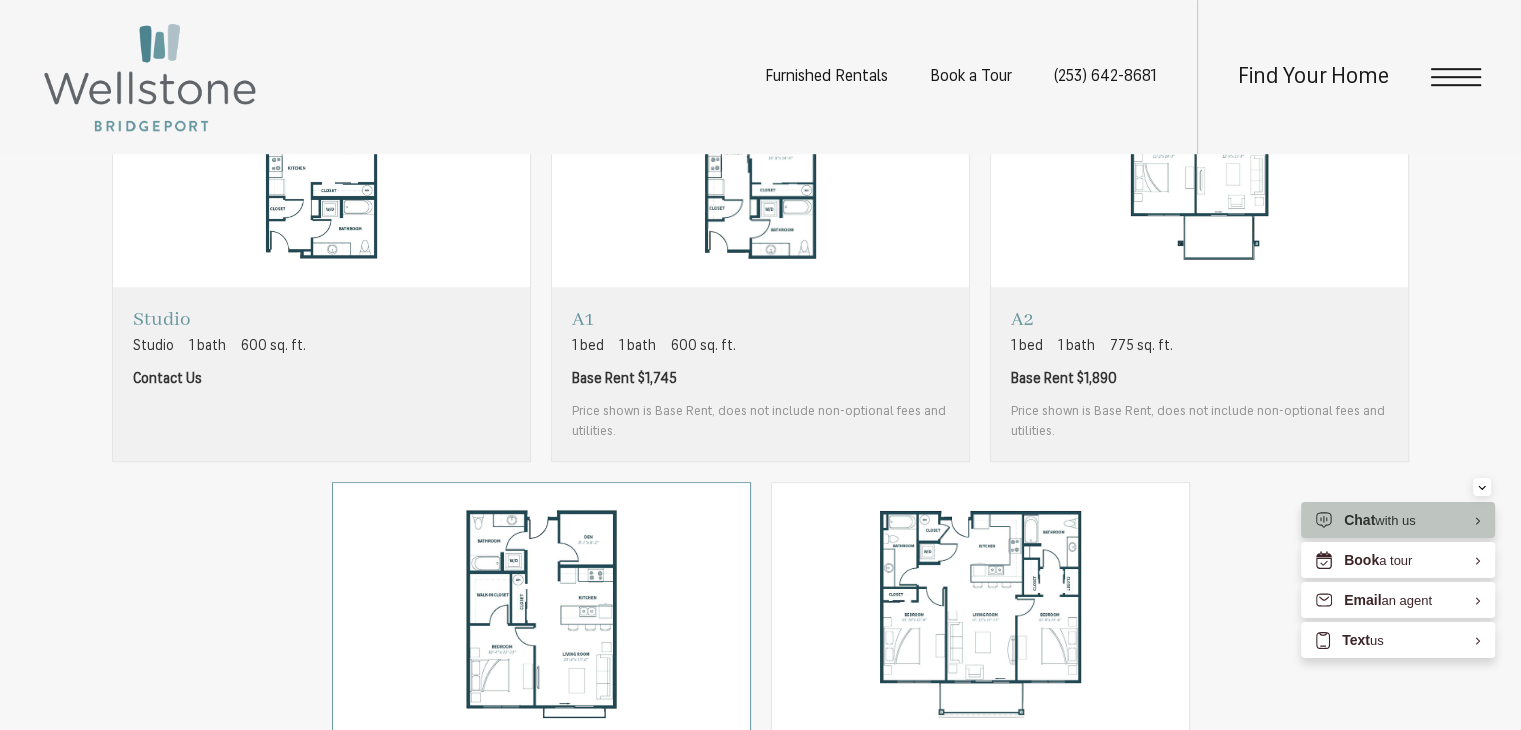 scroll, scrollTop: 1600, scrollLeft: 0, axis: vertical 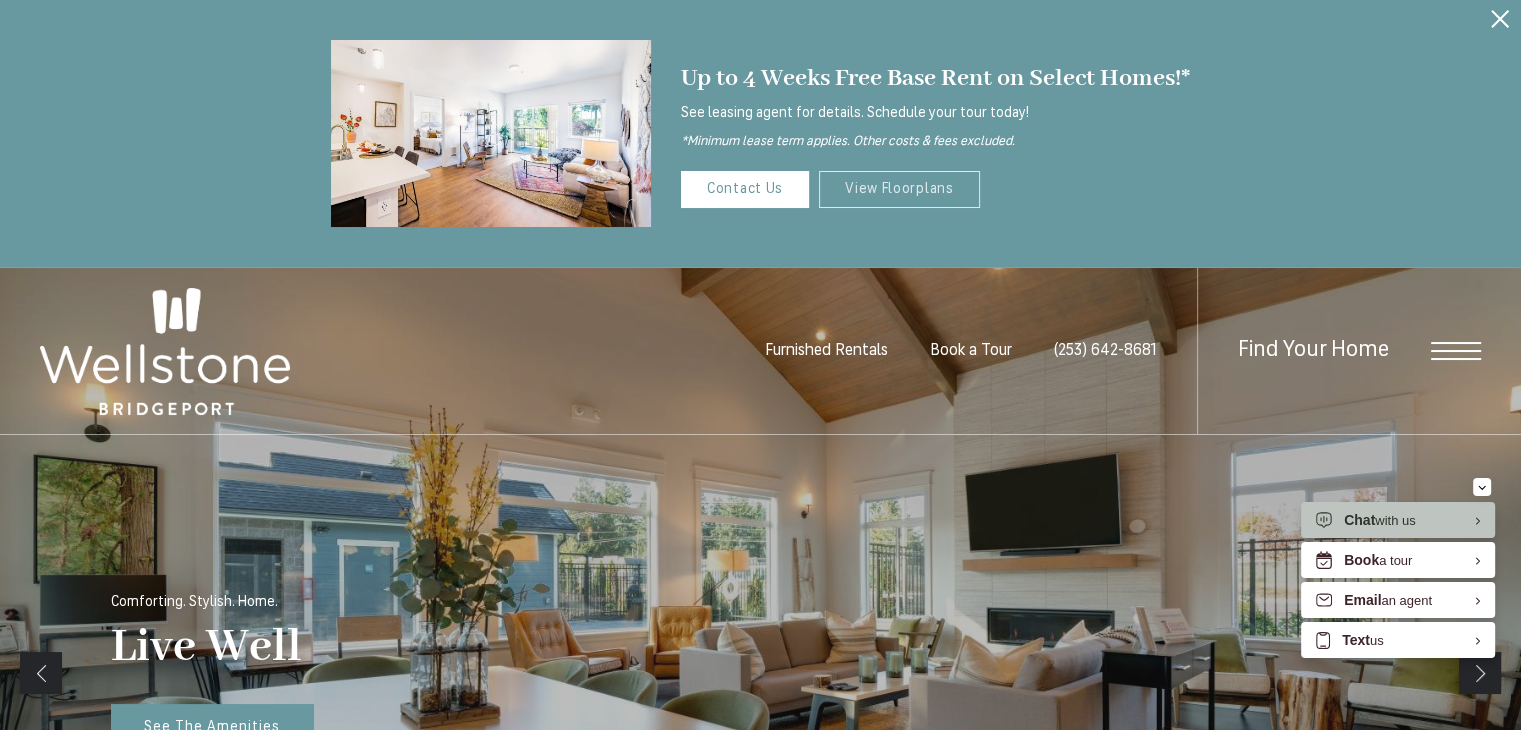 click on "View Floorplans" at bounding box center [899, 189] 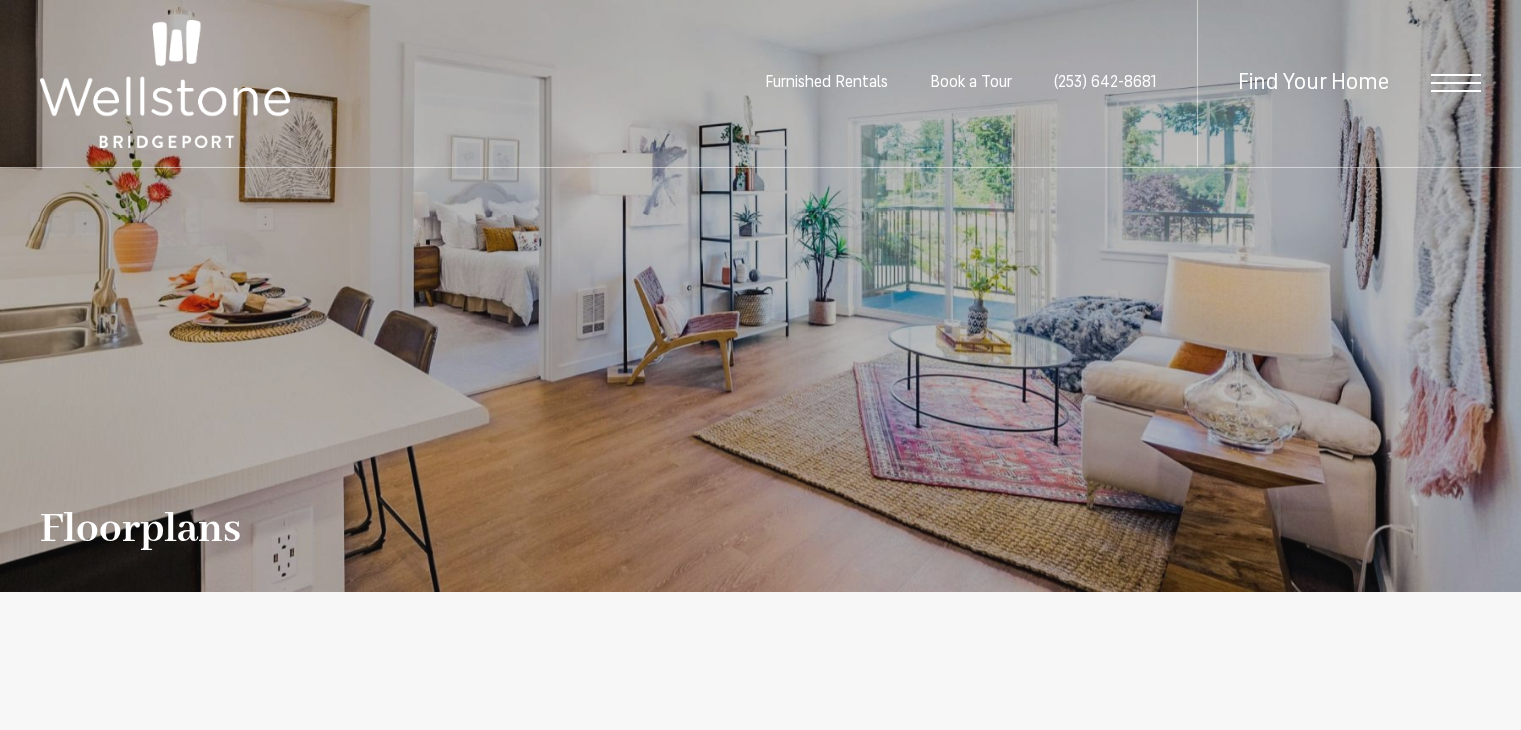 scroll, scrollTop: 0, scrollLeft: 0, axis: both 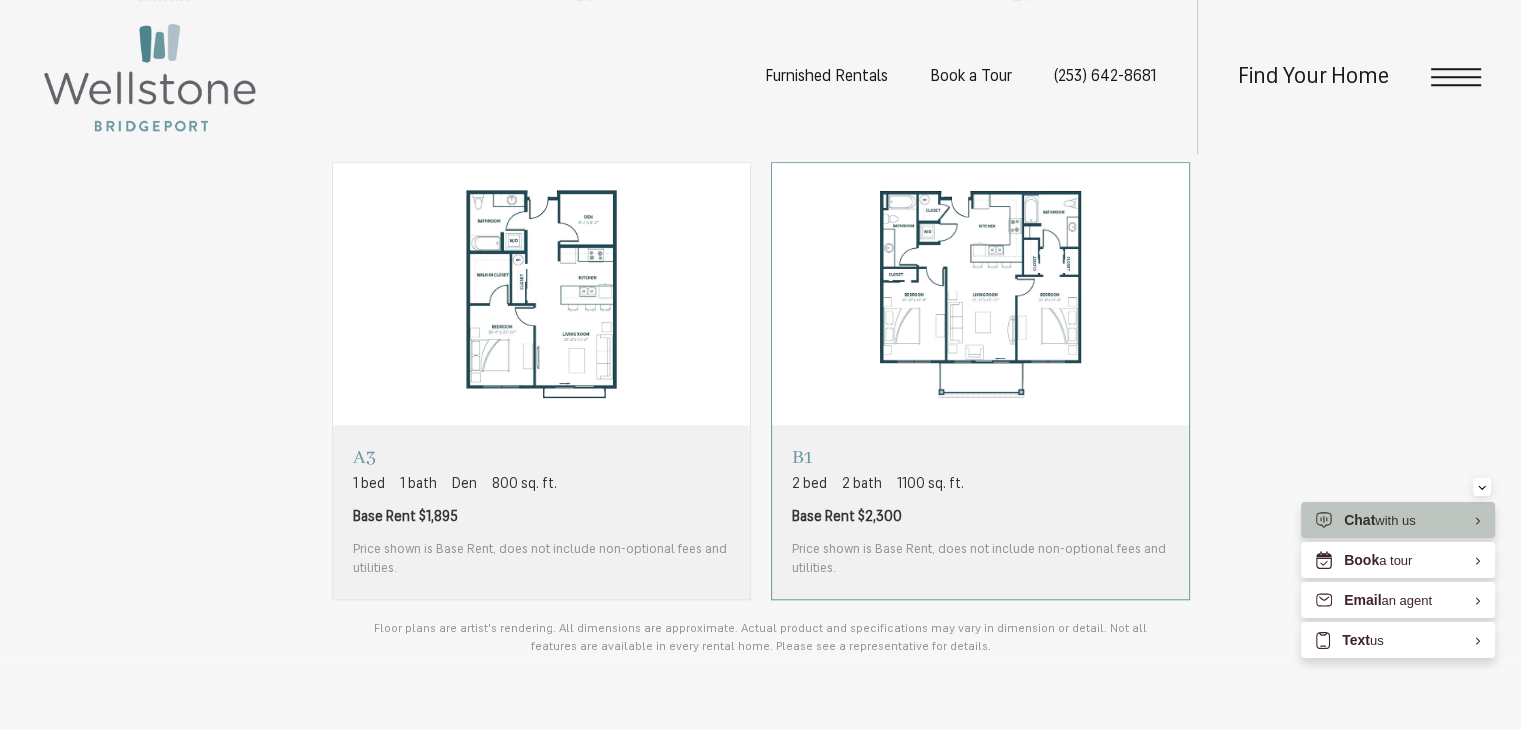 click at bounding box center (980, 294) 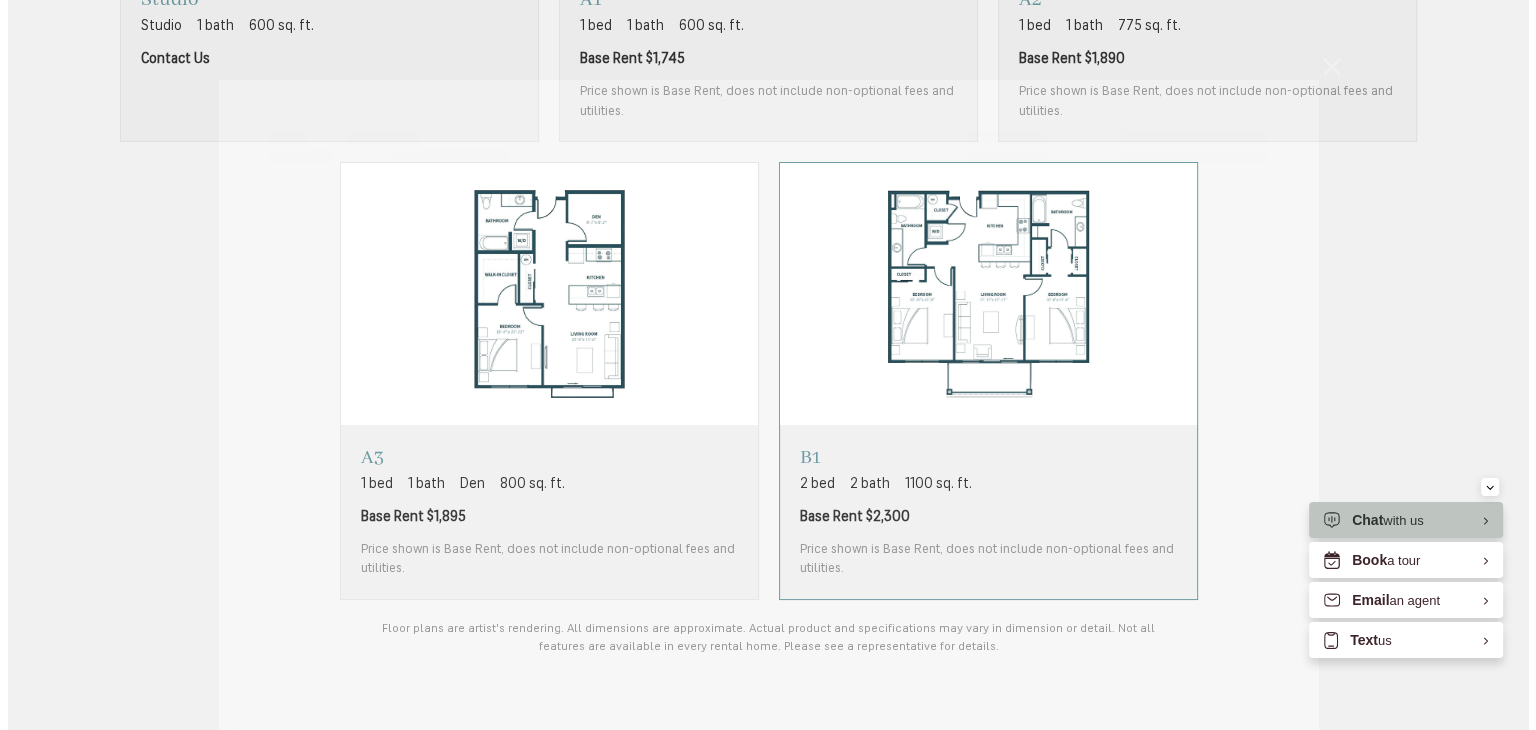 scroll, scrollTop: 0, scrollLeft: 0, axis: both 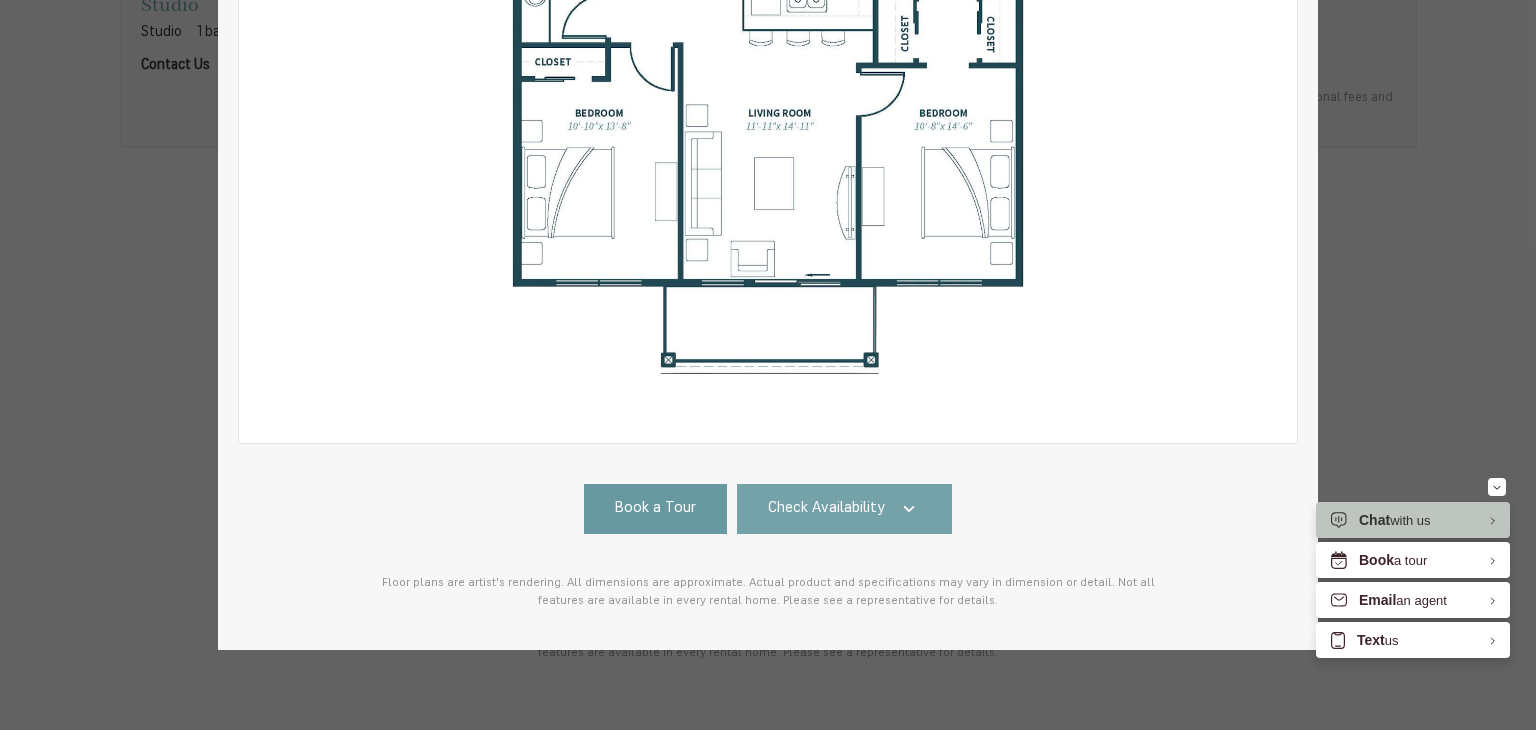 click 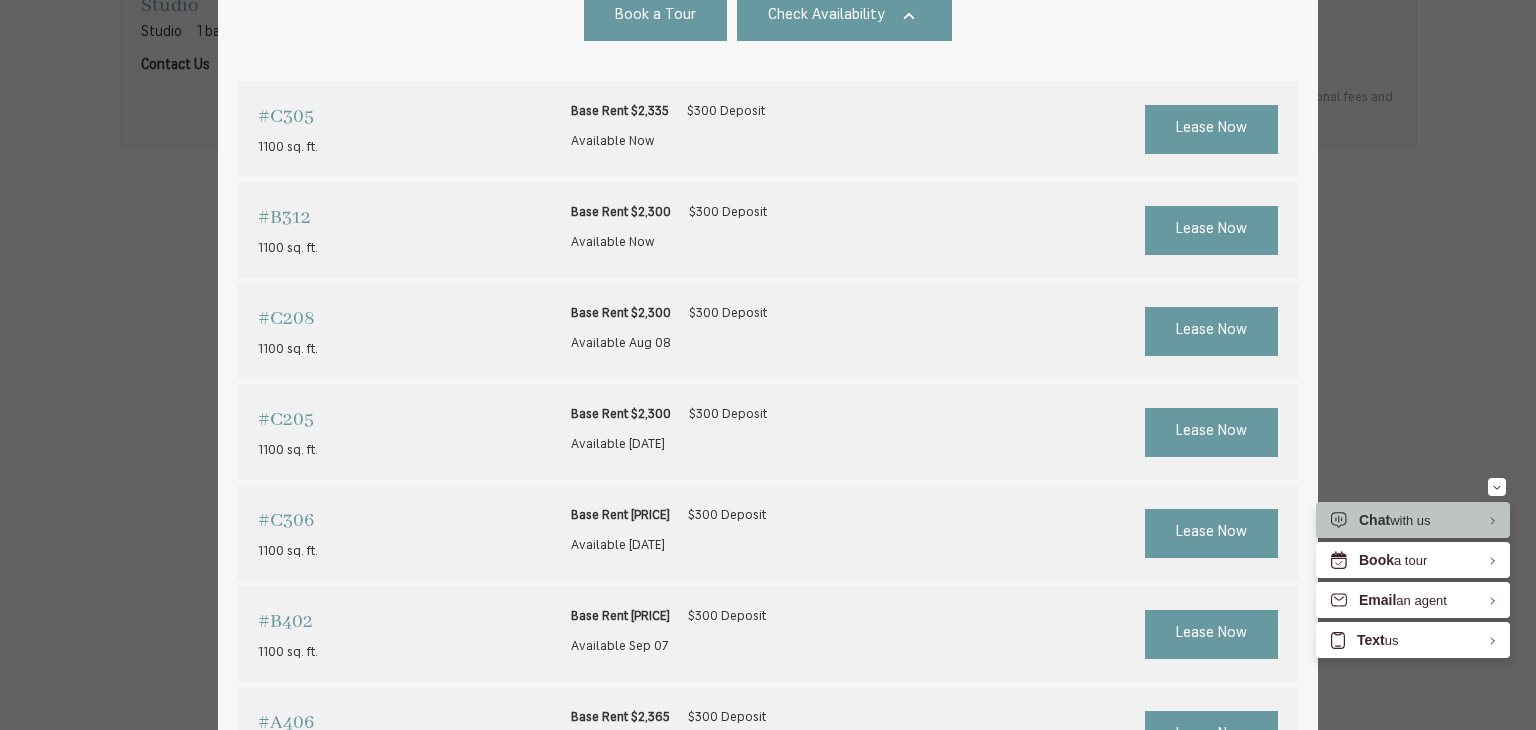 scroll, scrollTop: 939, scrollLeft: 0, axis: vertical 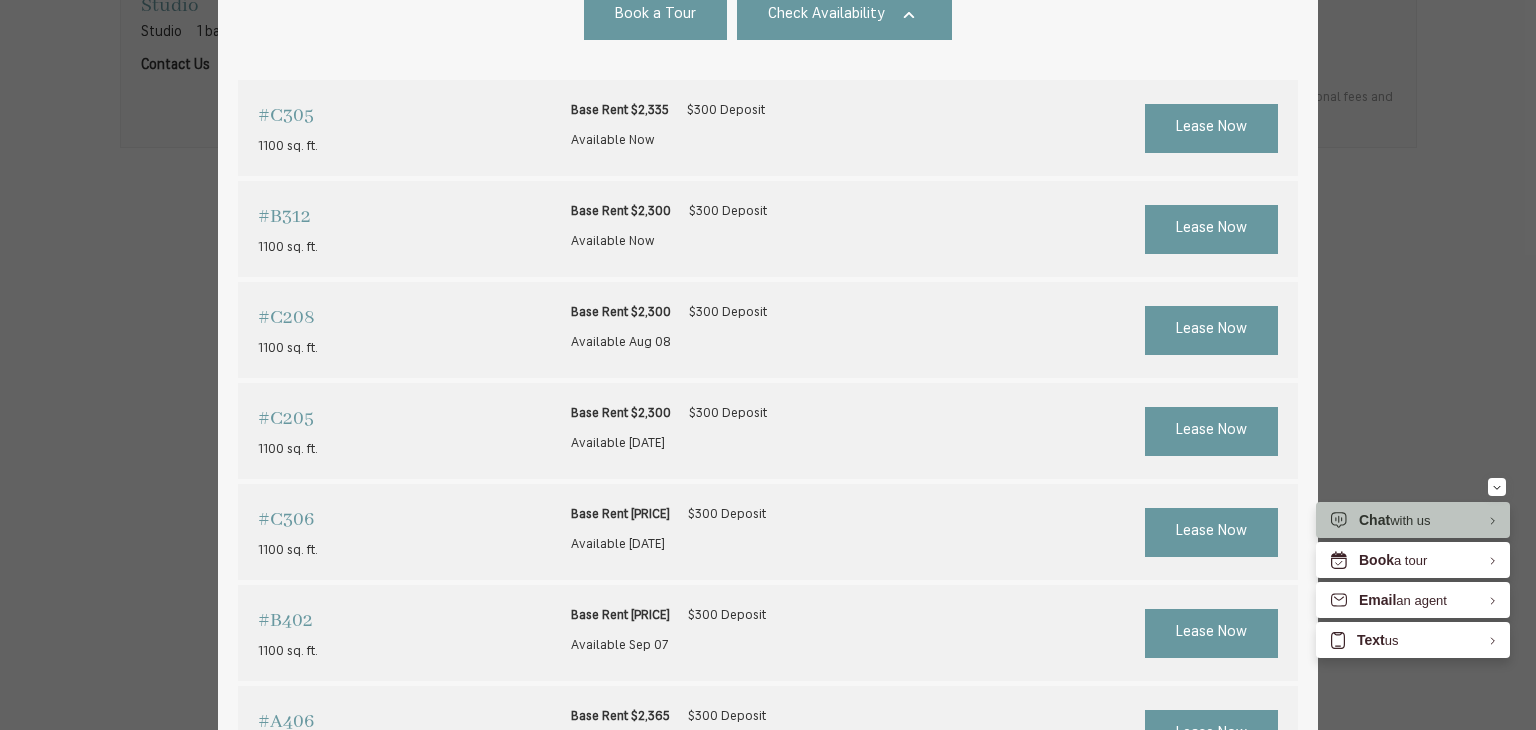 click on "#C305
1100 sq. ft." at bounding box center (404, 128) 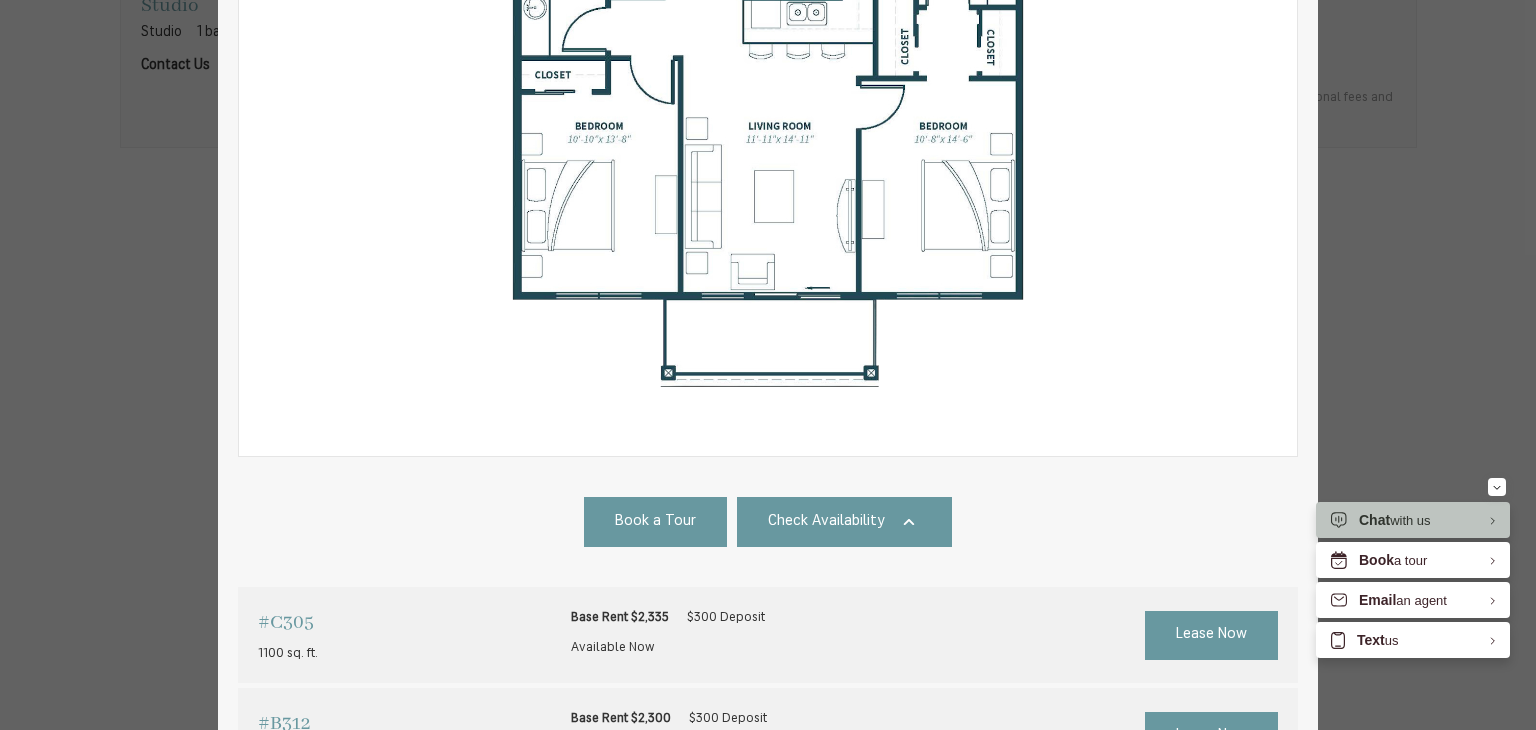 scroll, scrollTop: 500, scrollLeft: 0, axis: vertical 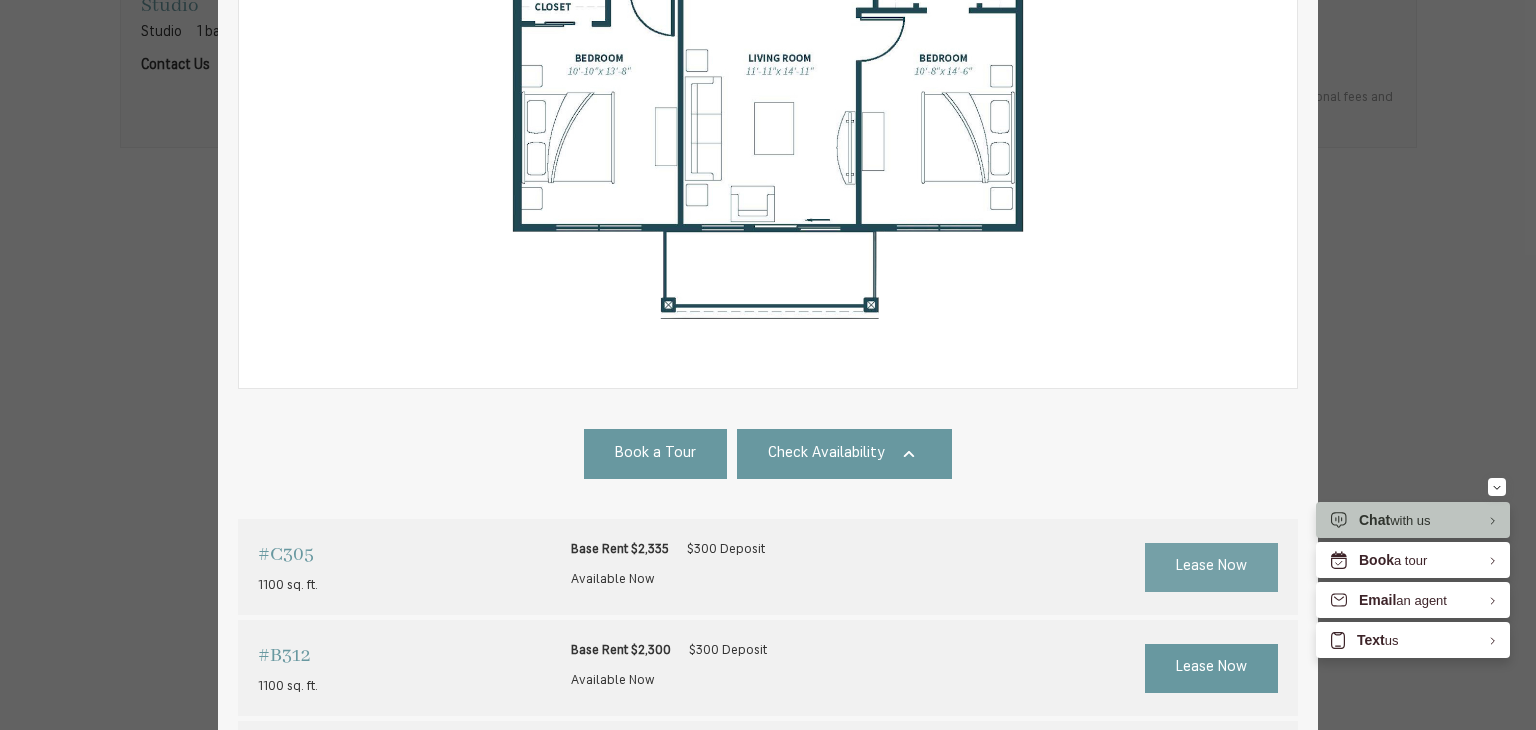 click on "Lease Now" at bounding box center [1211, 567] 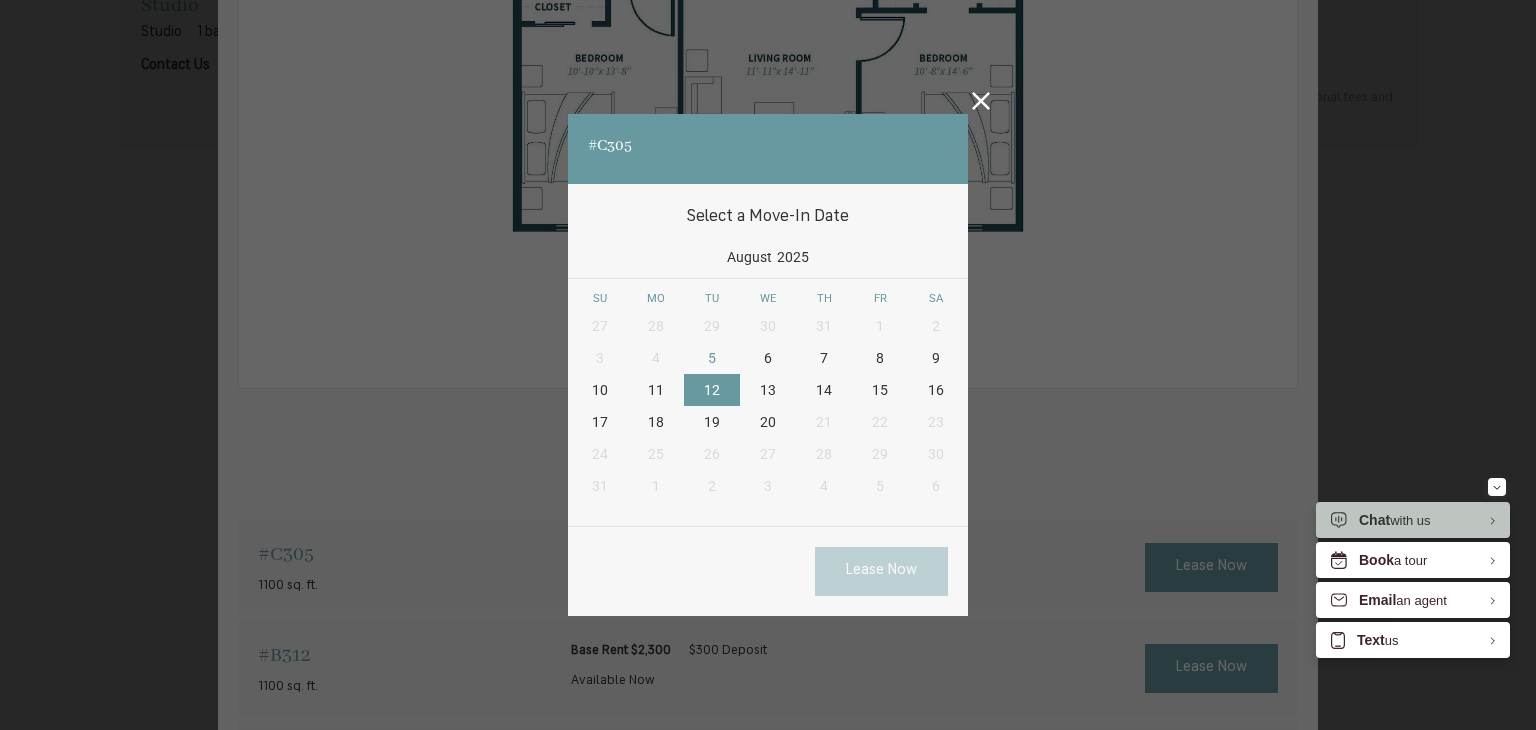 click on "12" at bounding box center [712, 390] 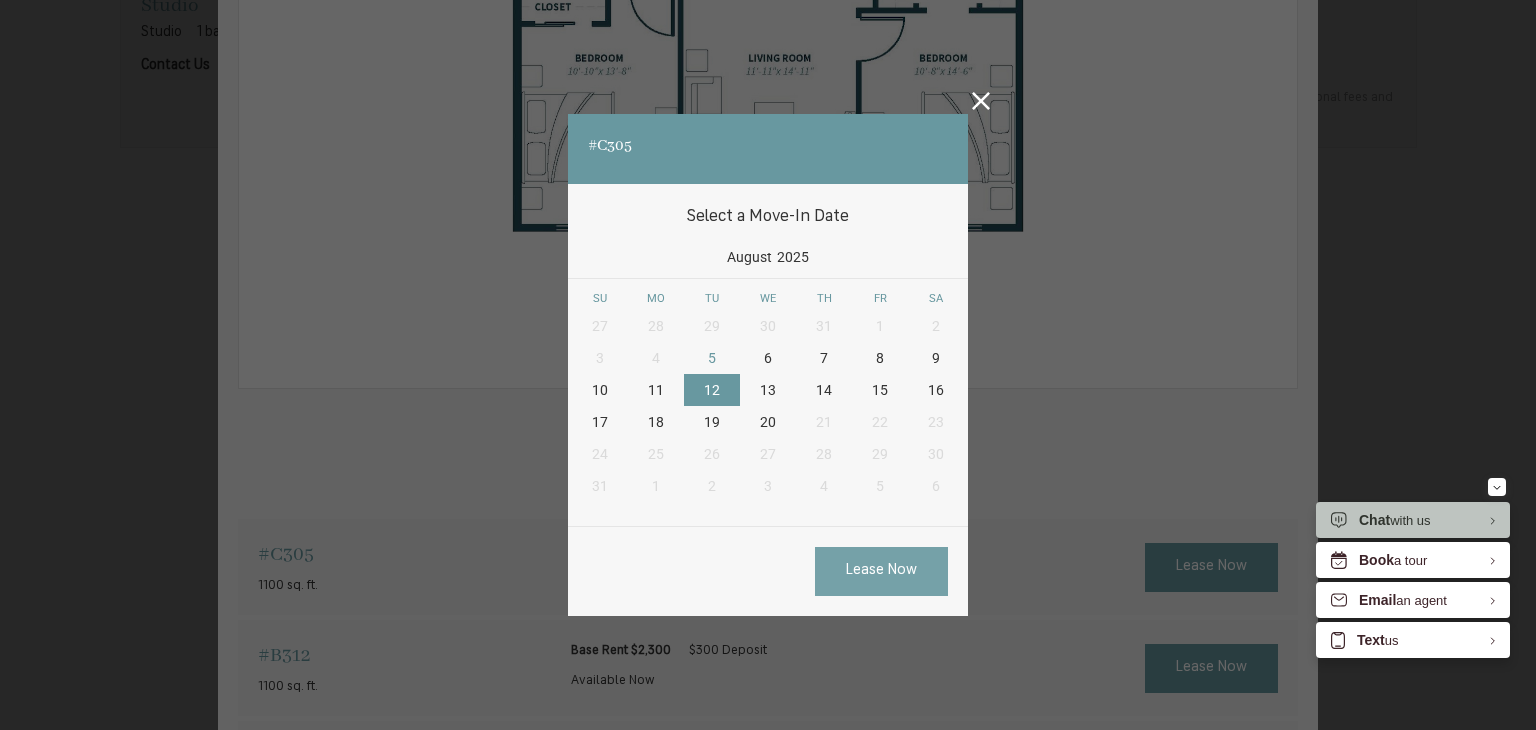 click on "Lease Now" at bounding box center [881, 571] 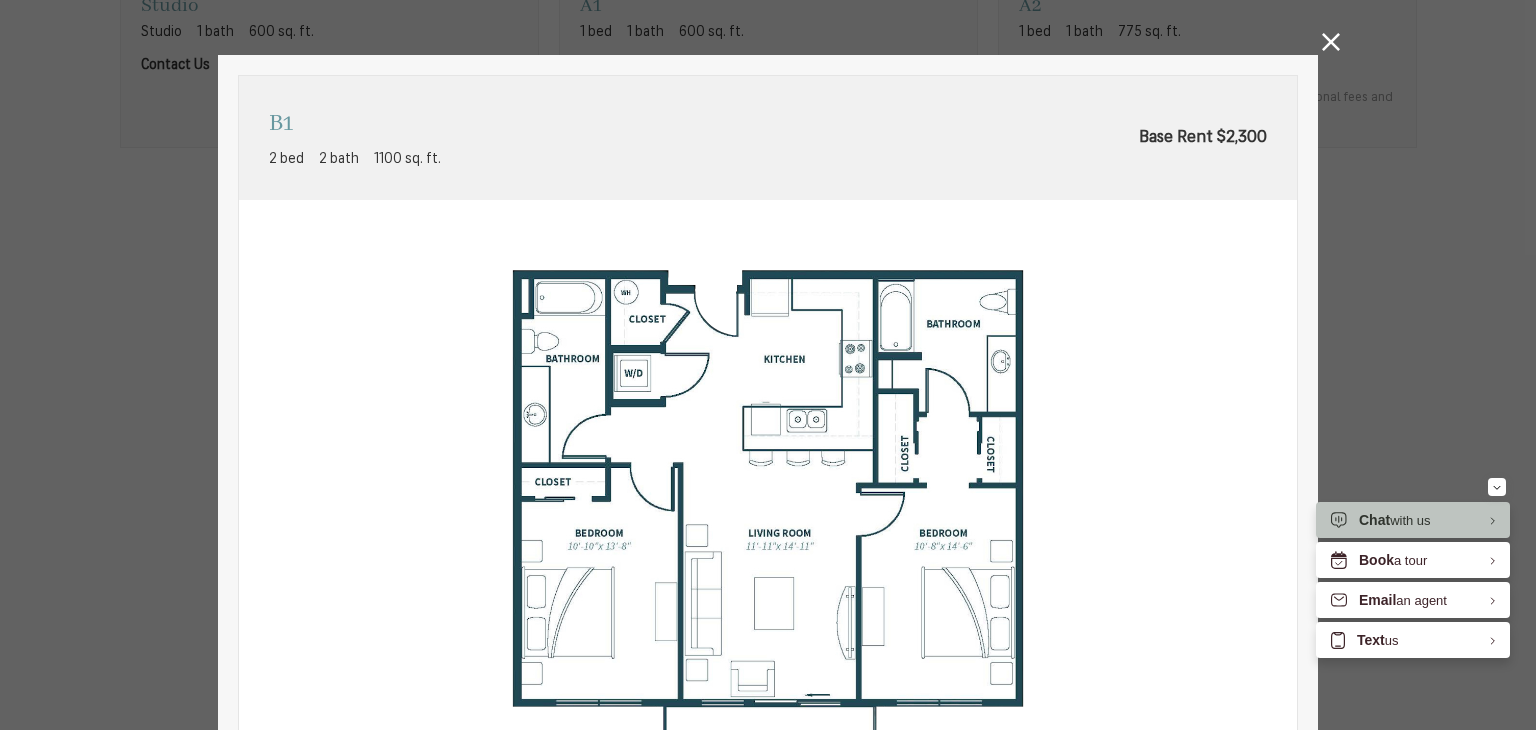 scroll, scrollTop: 0, scrollLeft: 0, axis: both 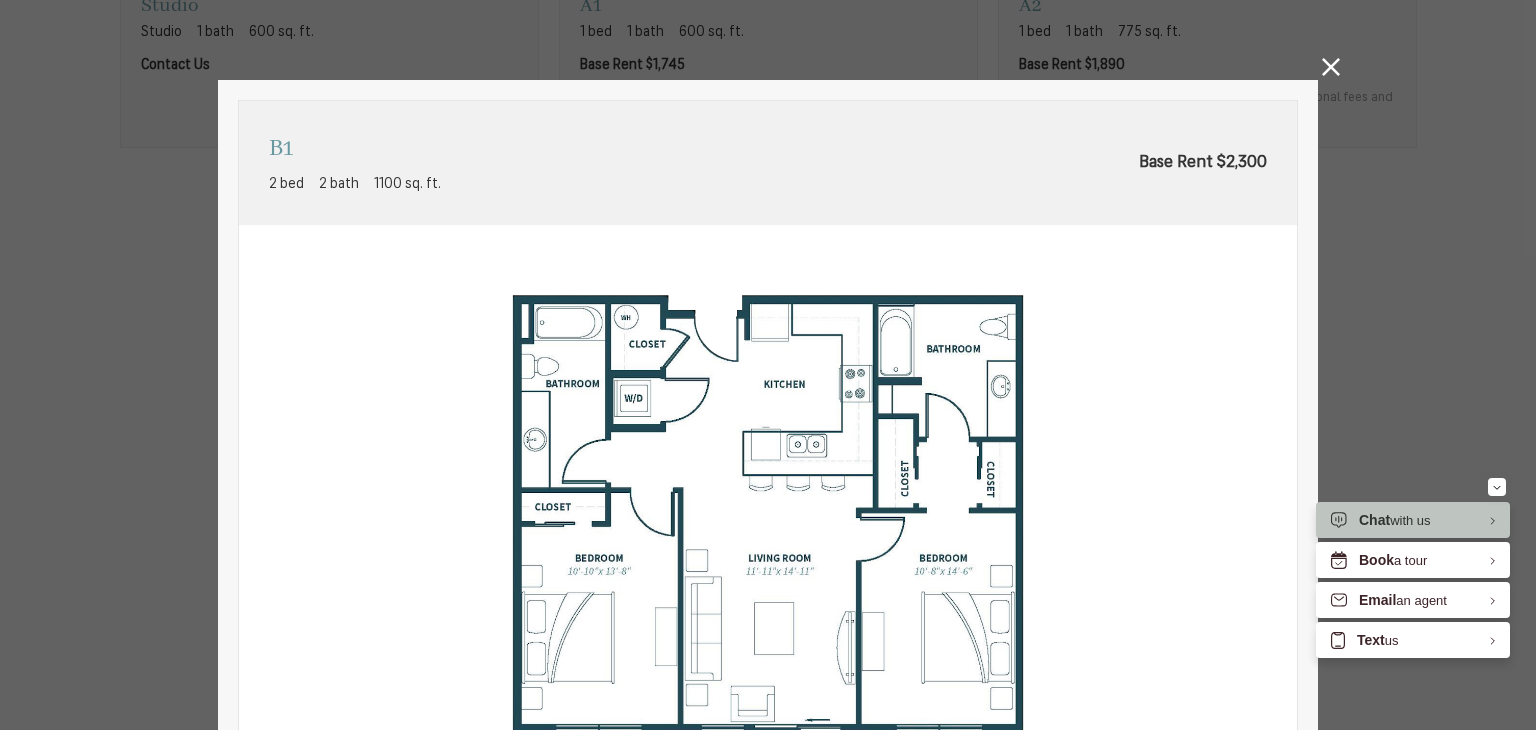 click 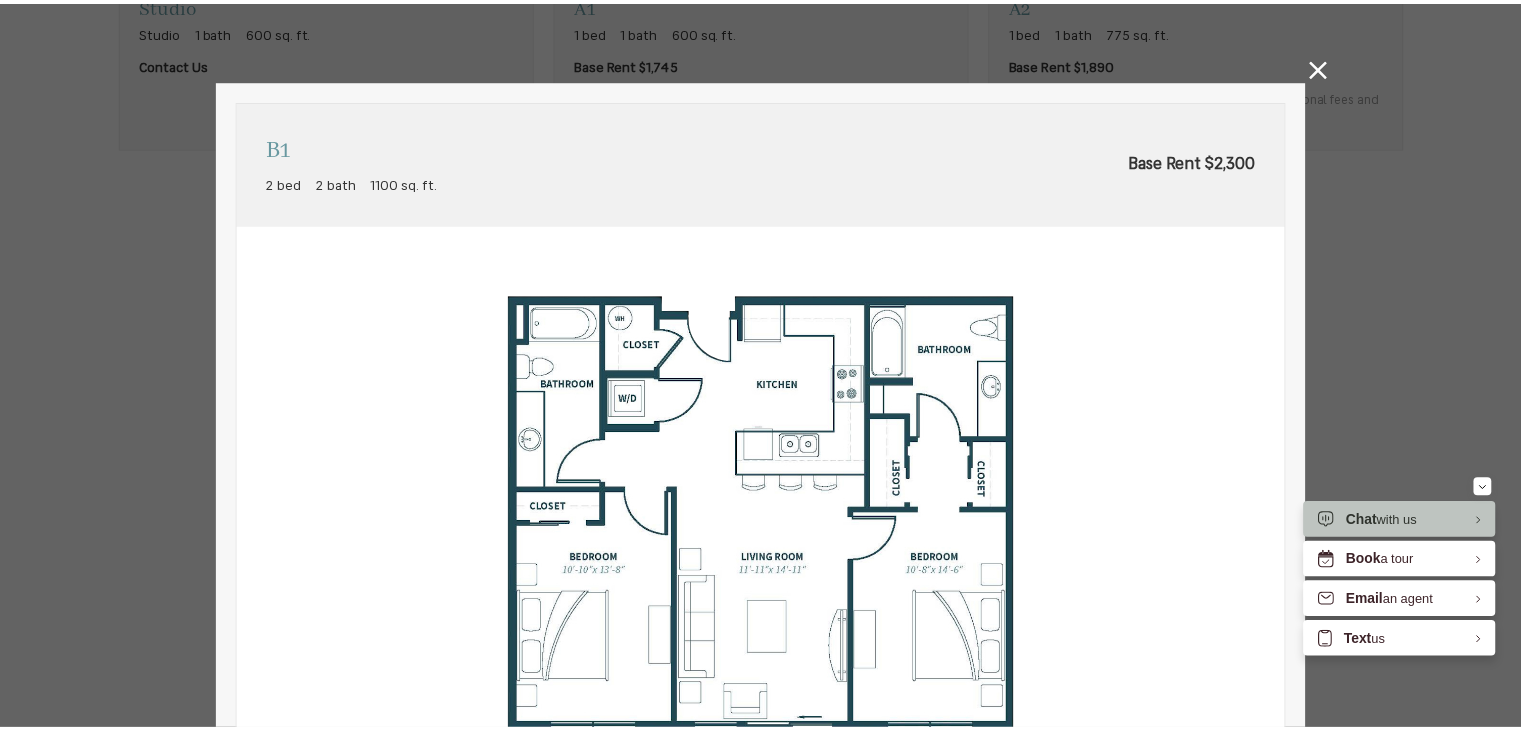 scroll, scrollTop: 1700, scrollLeft: 0, axis: vertical 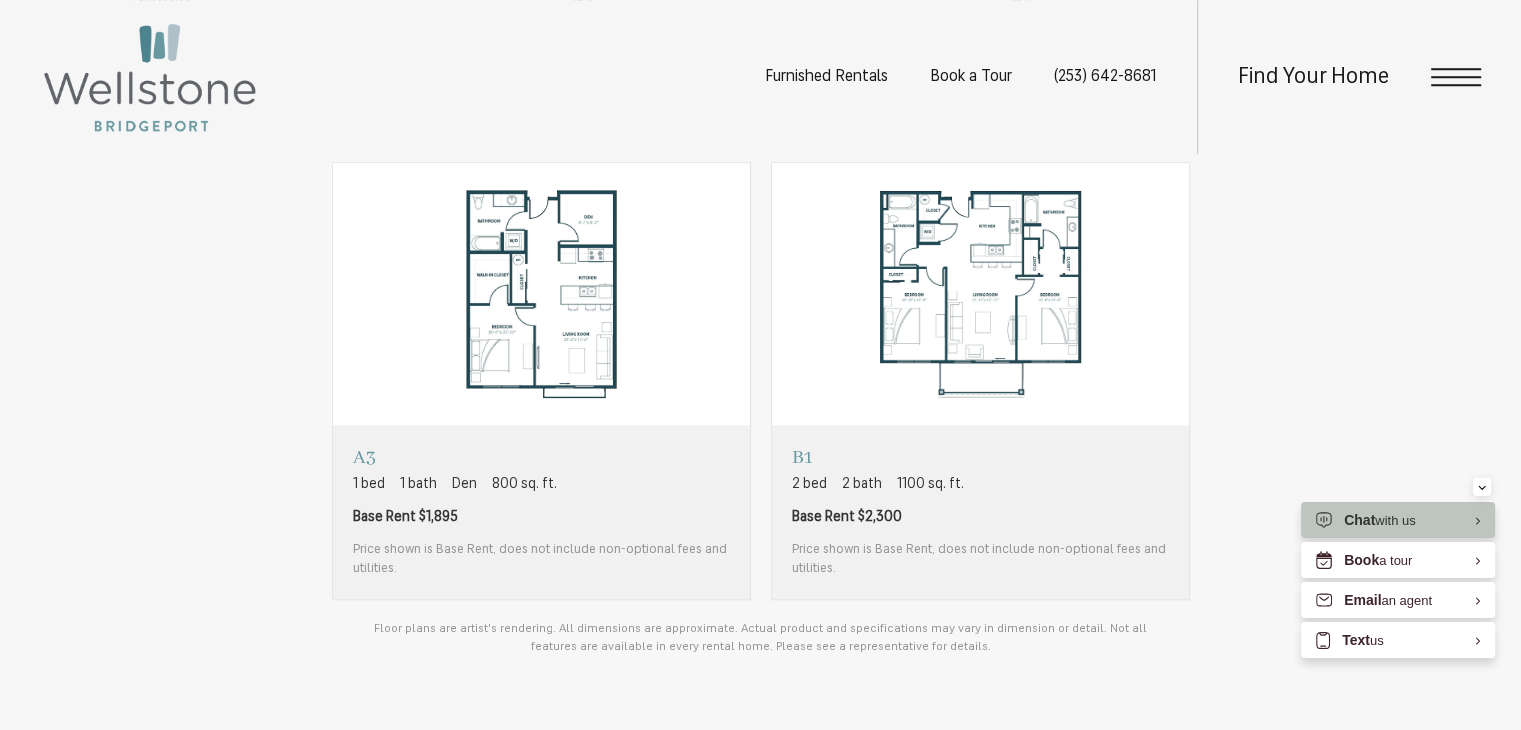 click on "Find Your Home" at bounding box center (1339, 77) 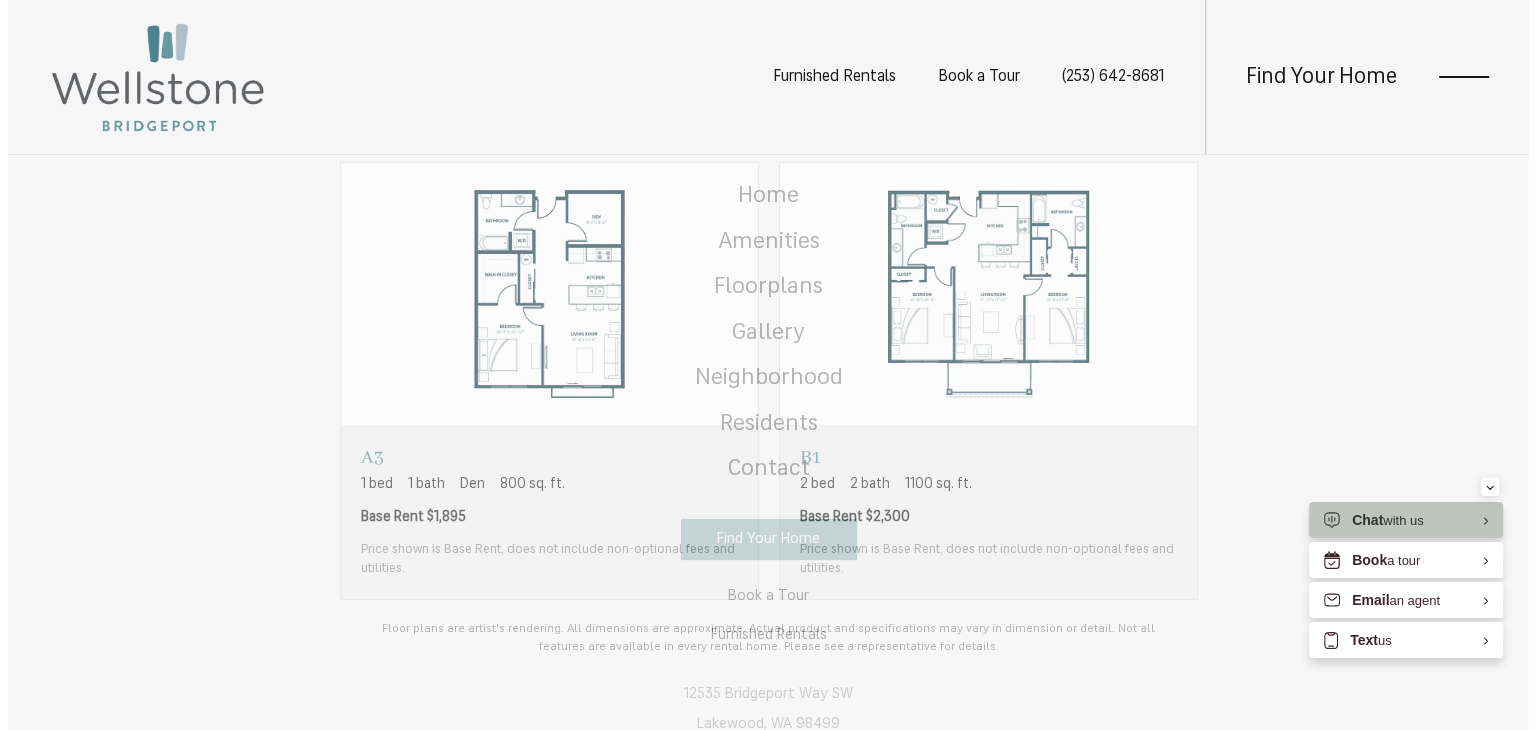 scroll, scrollTop: 0, scrollLeft: 0, axis: both 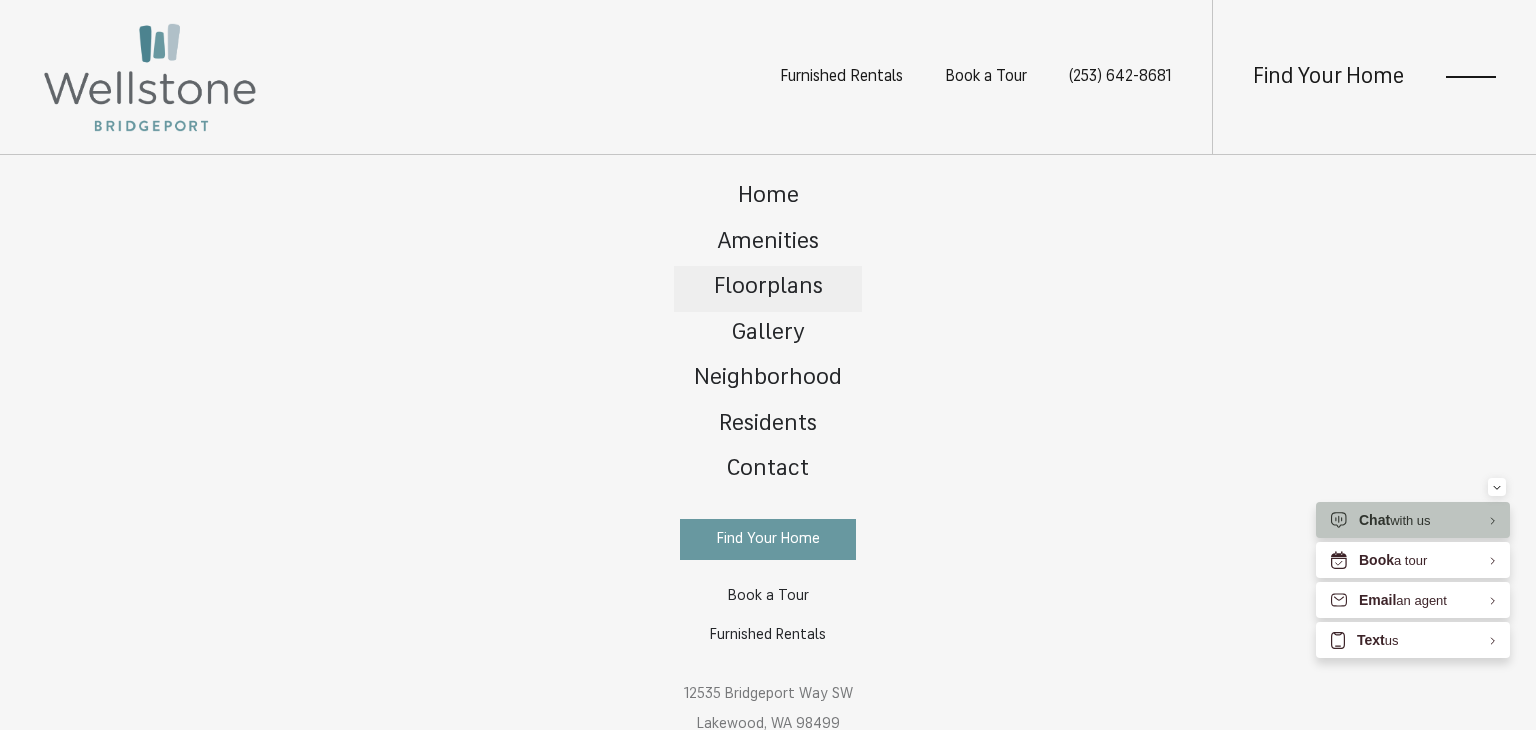 click on "Floorplans" at bounding box center (768, 287) 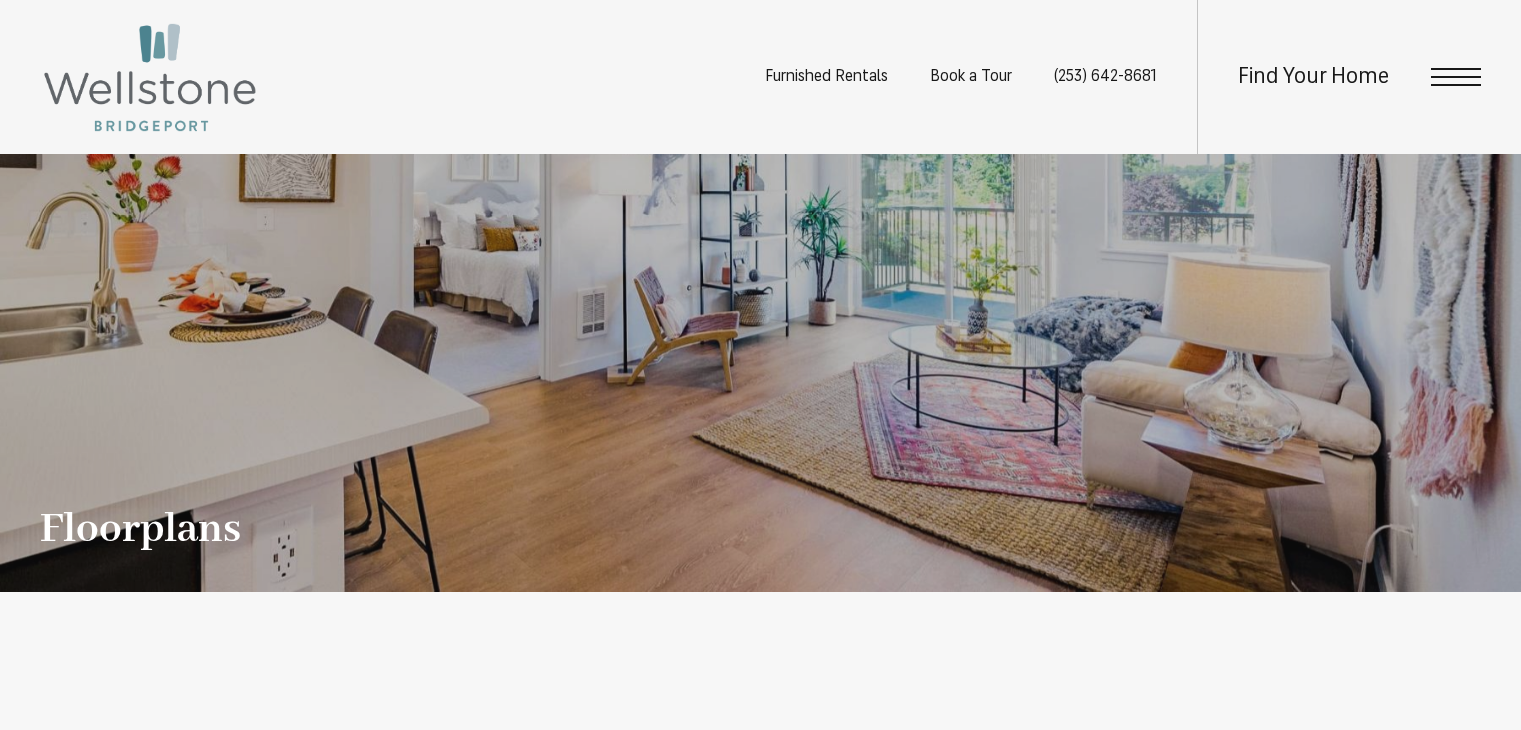 scroll, scrollTop: 500, scrollLeft: 0, axis: vertical 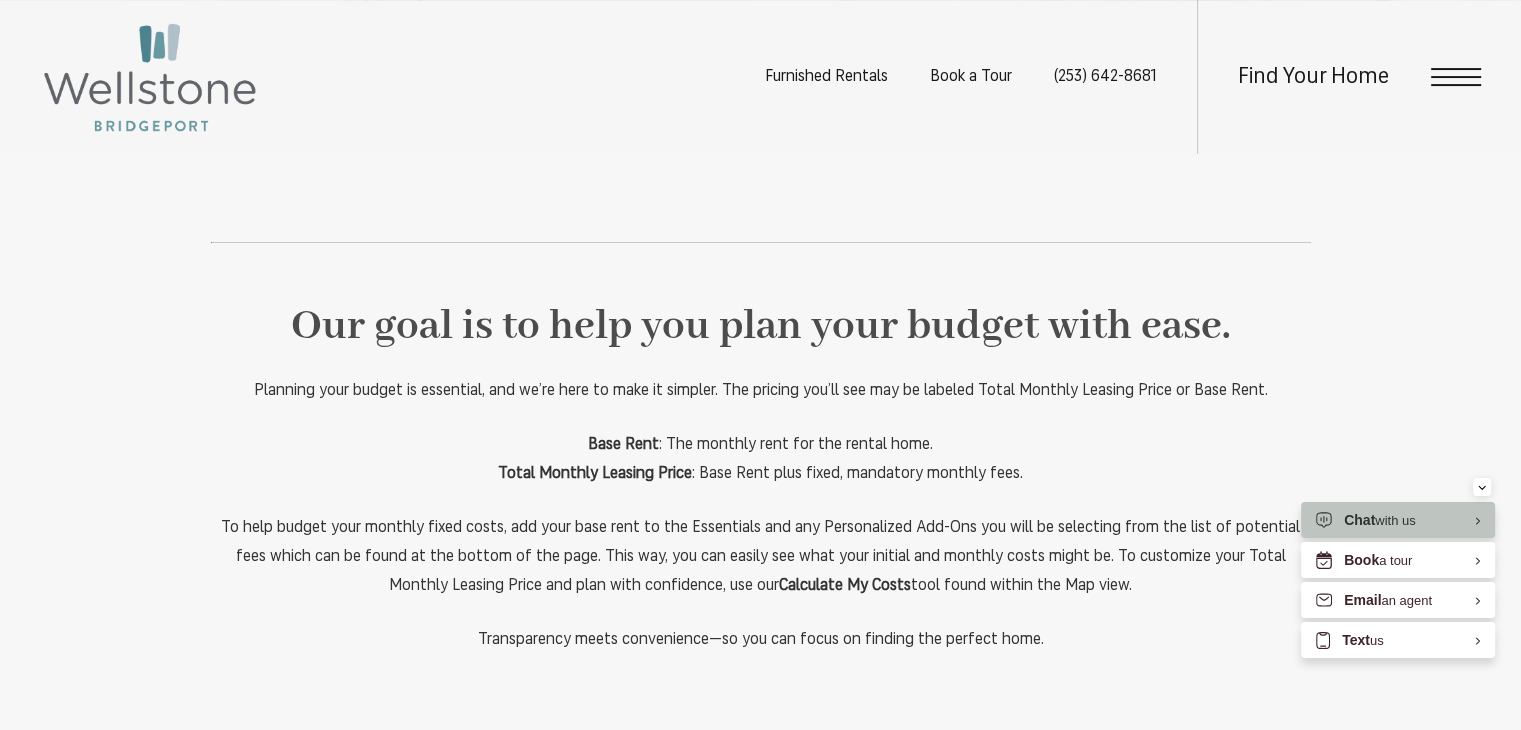 click on "Calculate My Costs" at bounding box center (845, 586) 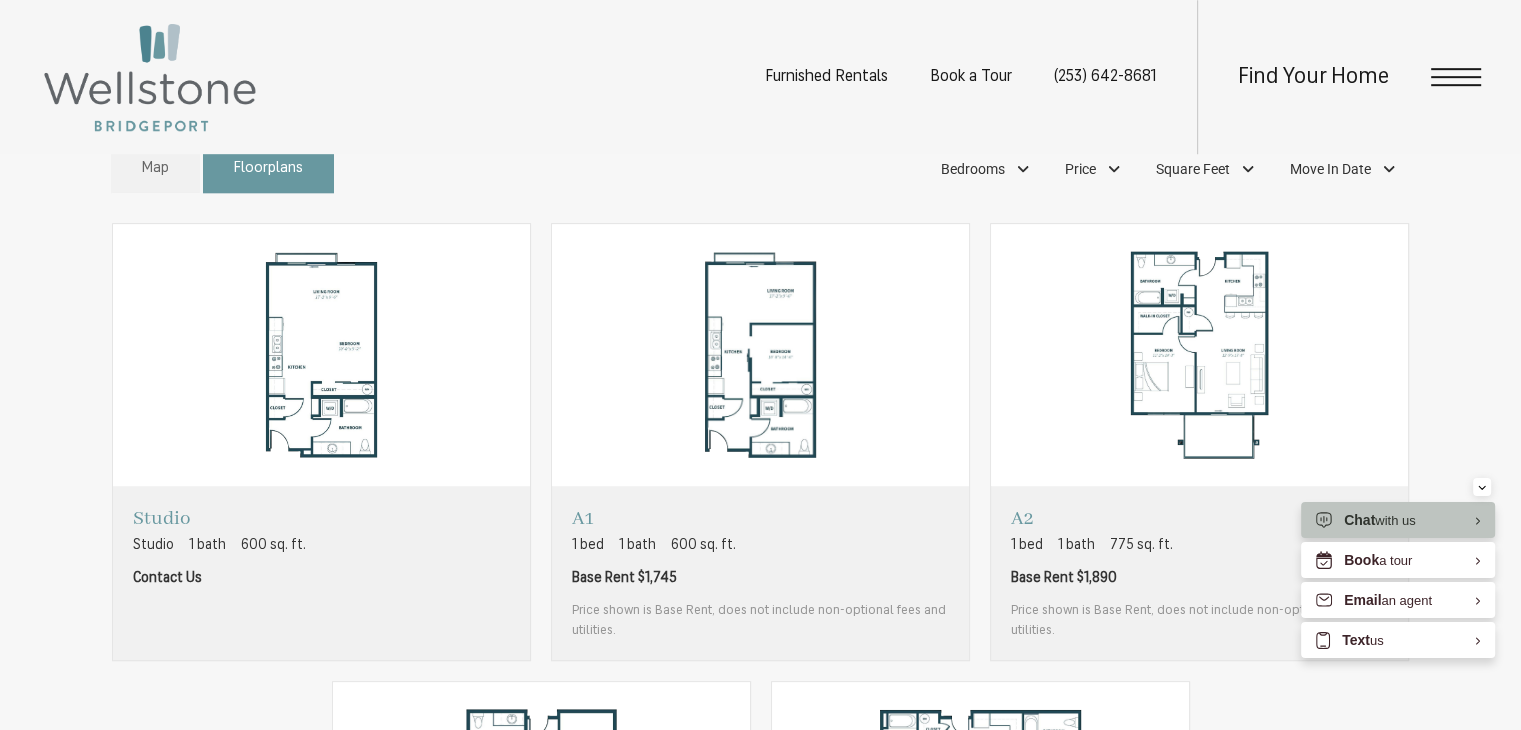 scroll, scrollTop: 1500, scrollLeft: 0, axis: vertical 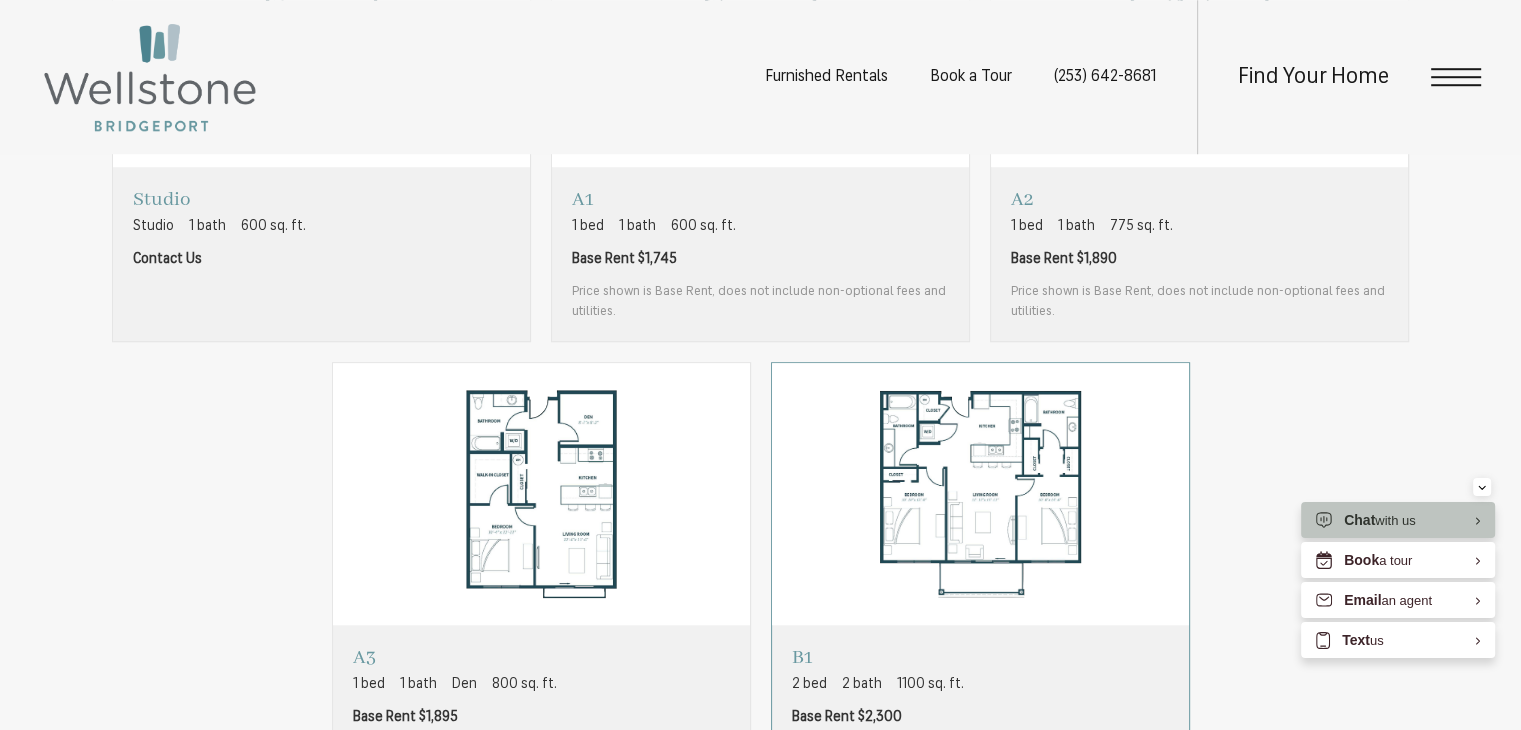 click at bounding box center (980, 494) 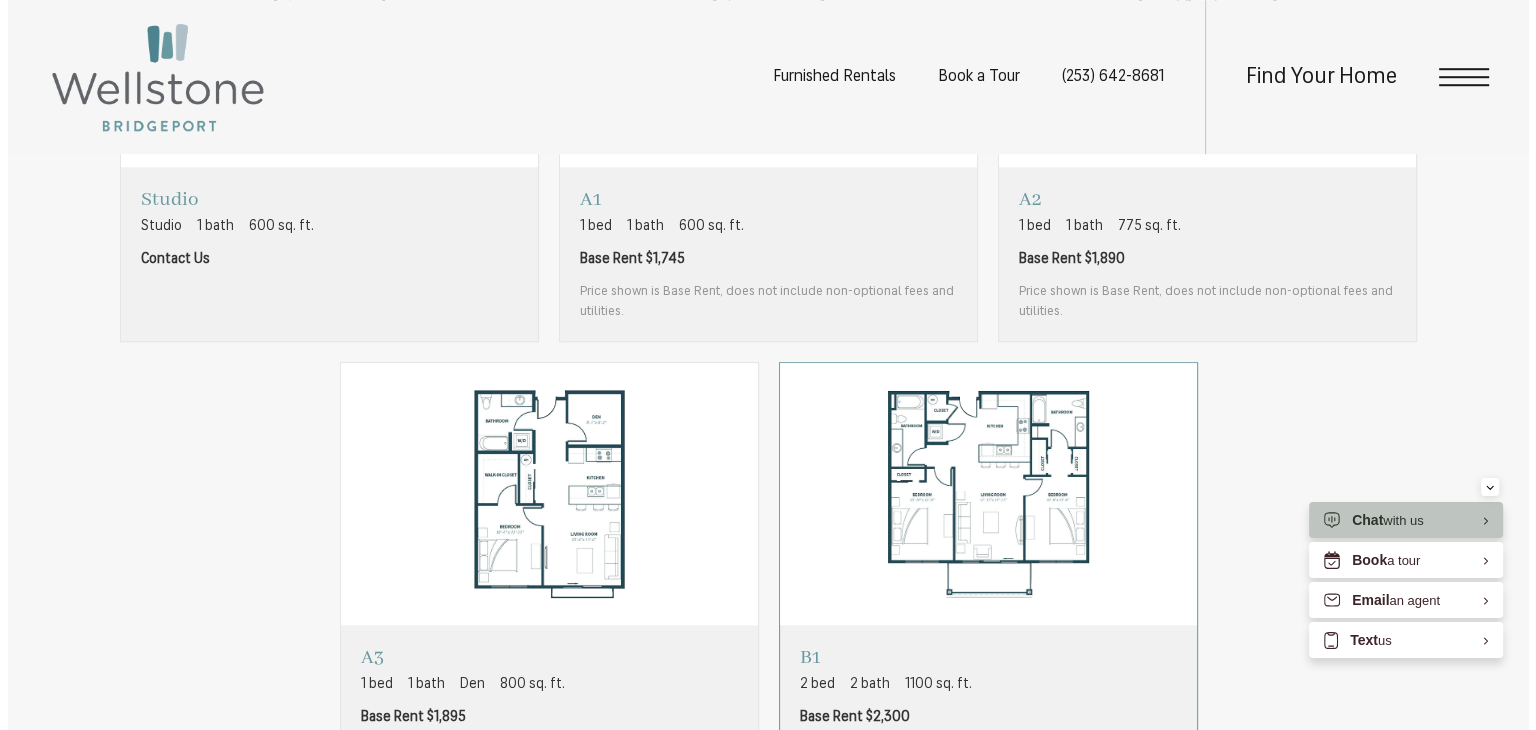 scroll, scrollTop: 0, scrollLeft: 0, axis: both 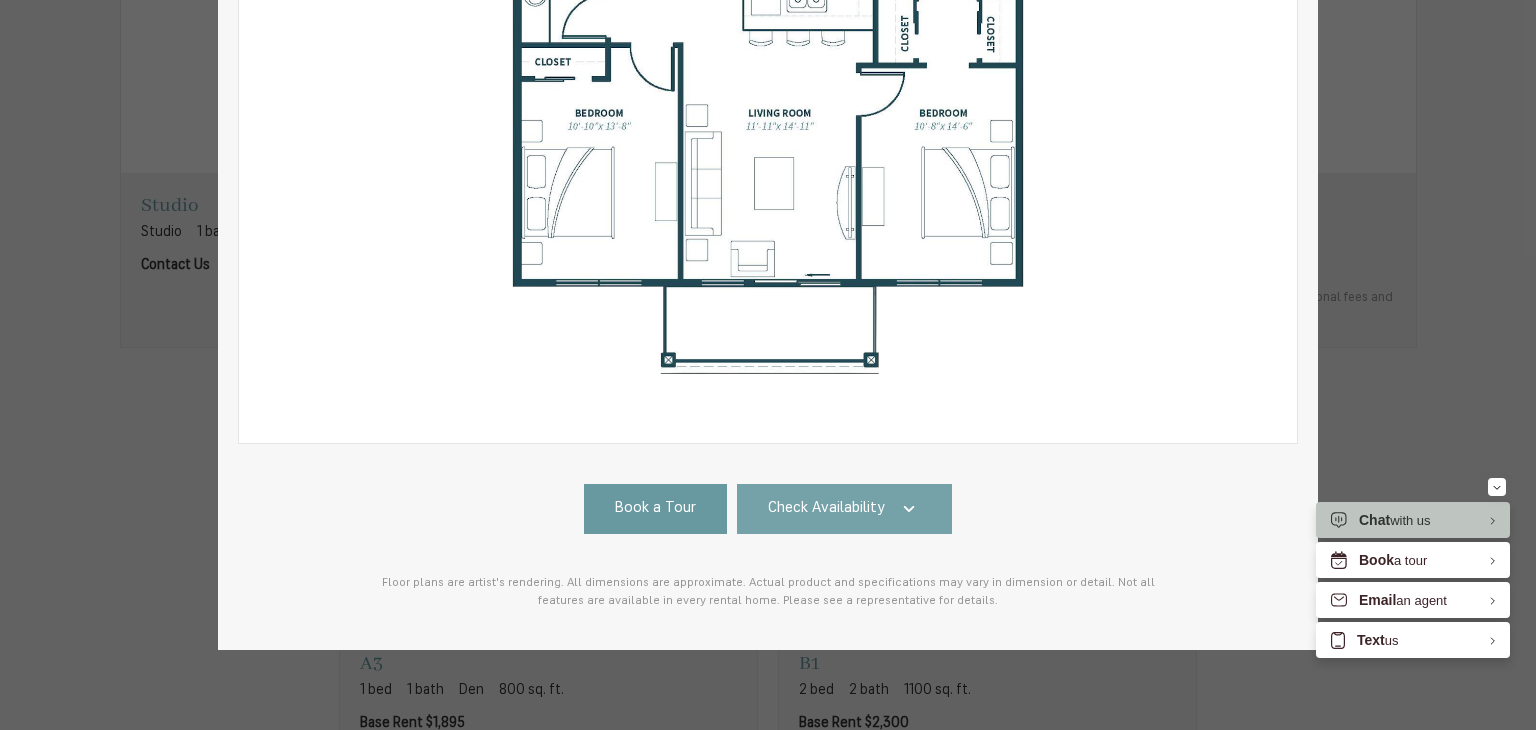 click on "Check Availability" at bounding box center [845, 509] 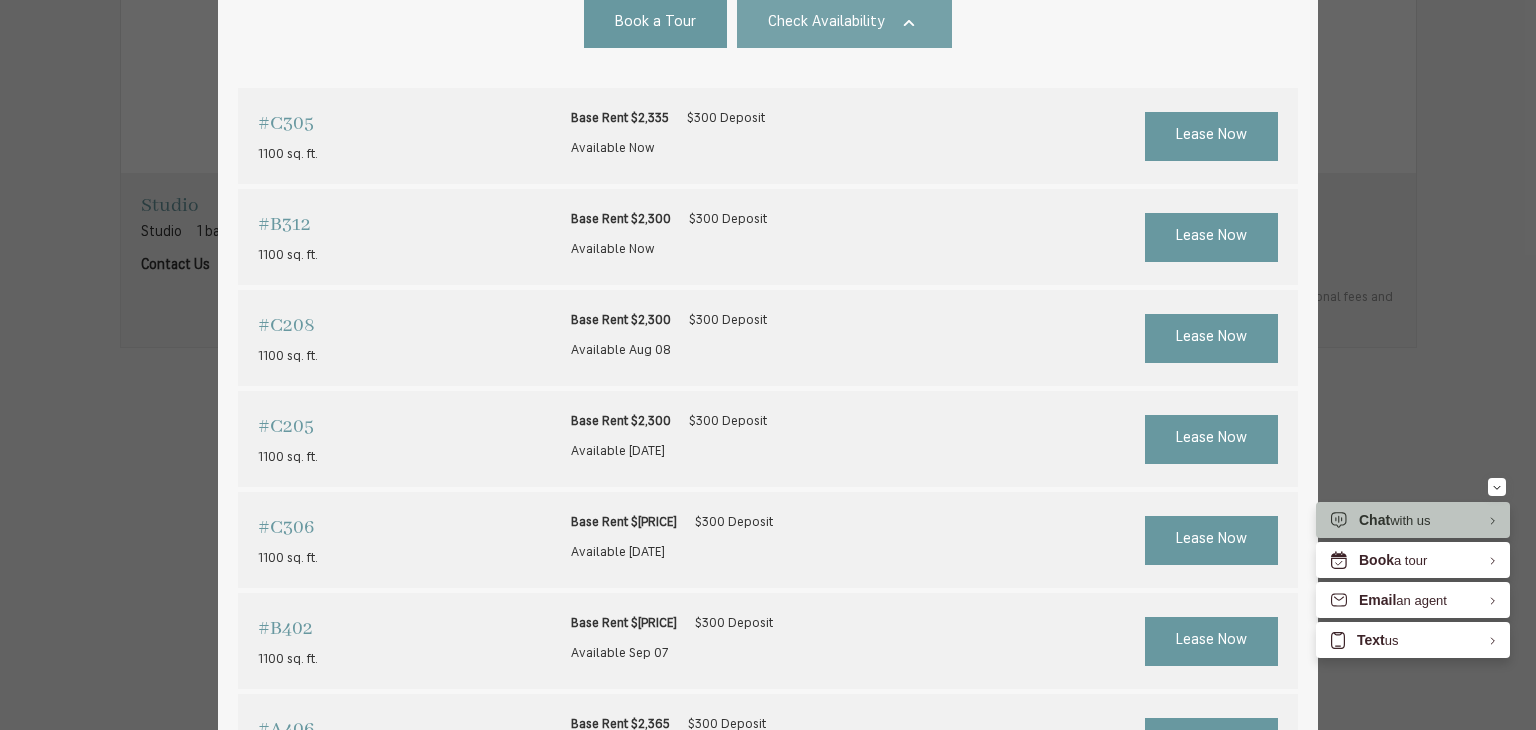 scroll, scrollTop: 939, scrollLeft: 0, axis: vertical 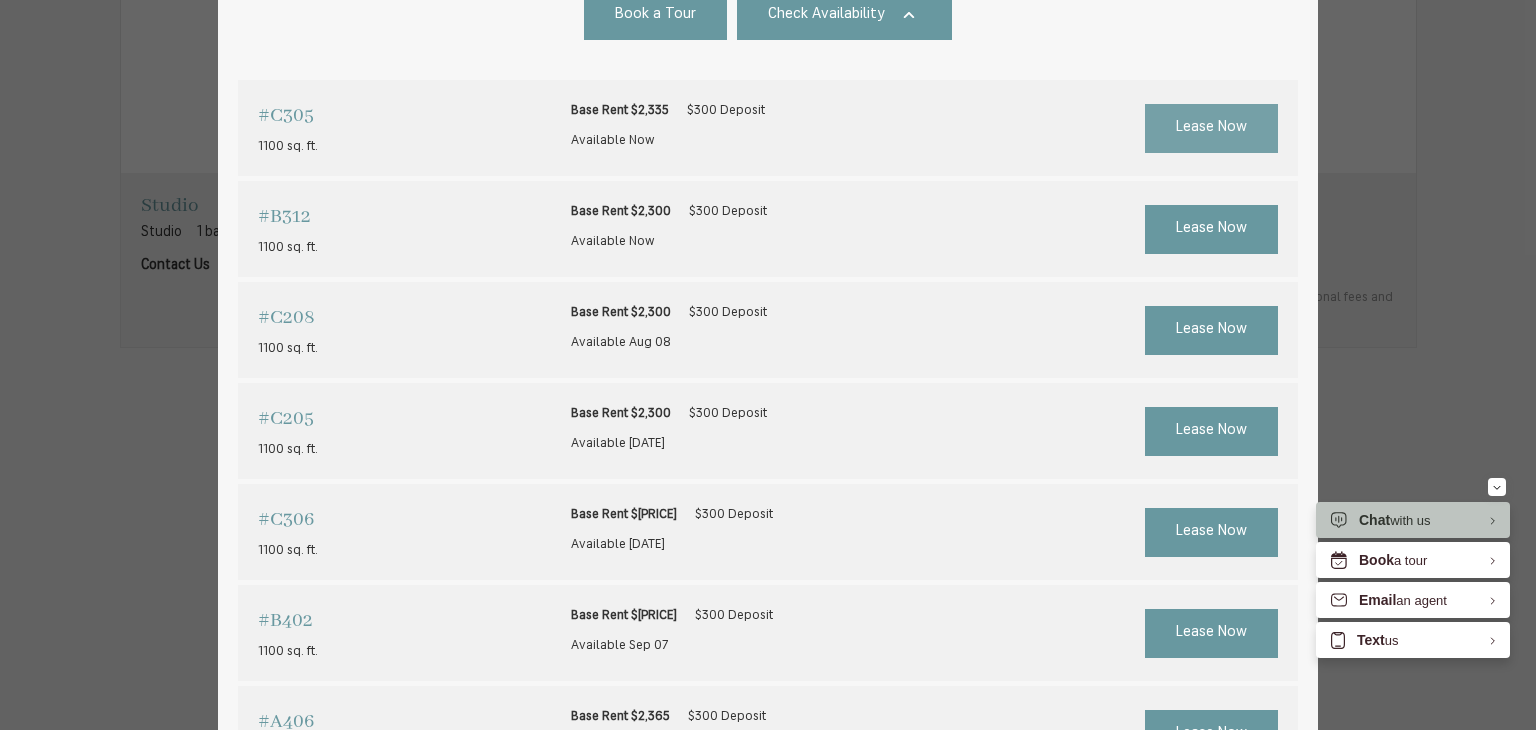 click on "Lease Now" at bounding box center [1211, 128] 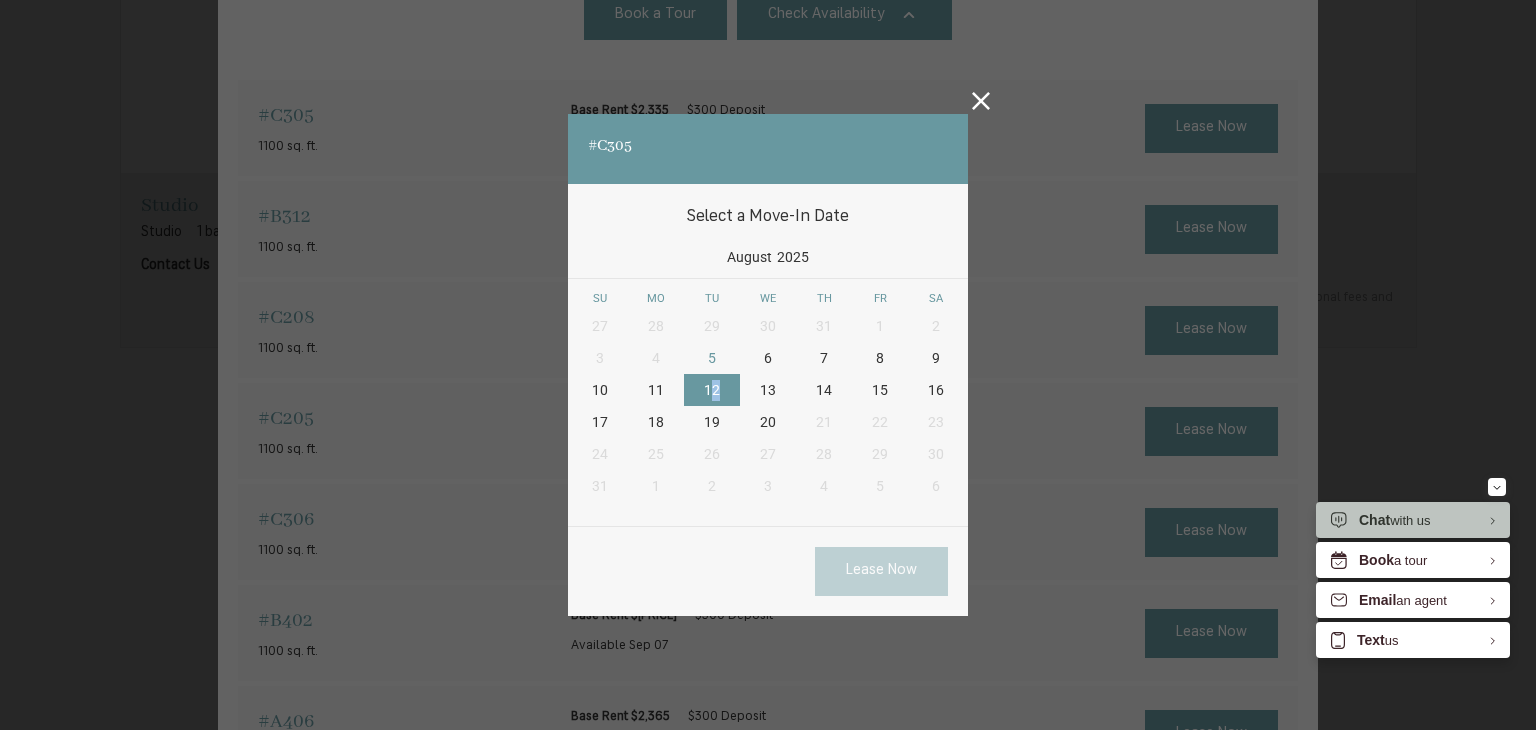 drag, startPoint x: 715, startPoint y: 386, endPoint x: 741, endPoint y: 397, distance: 28.231188 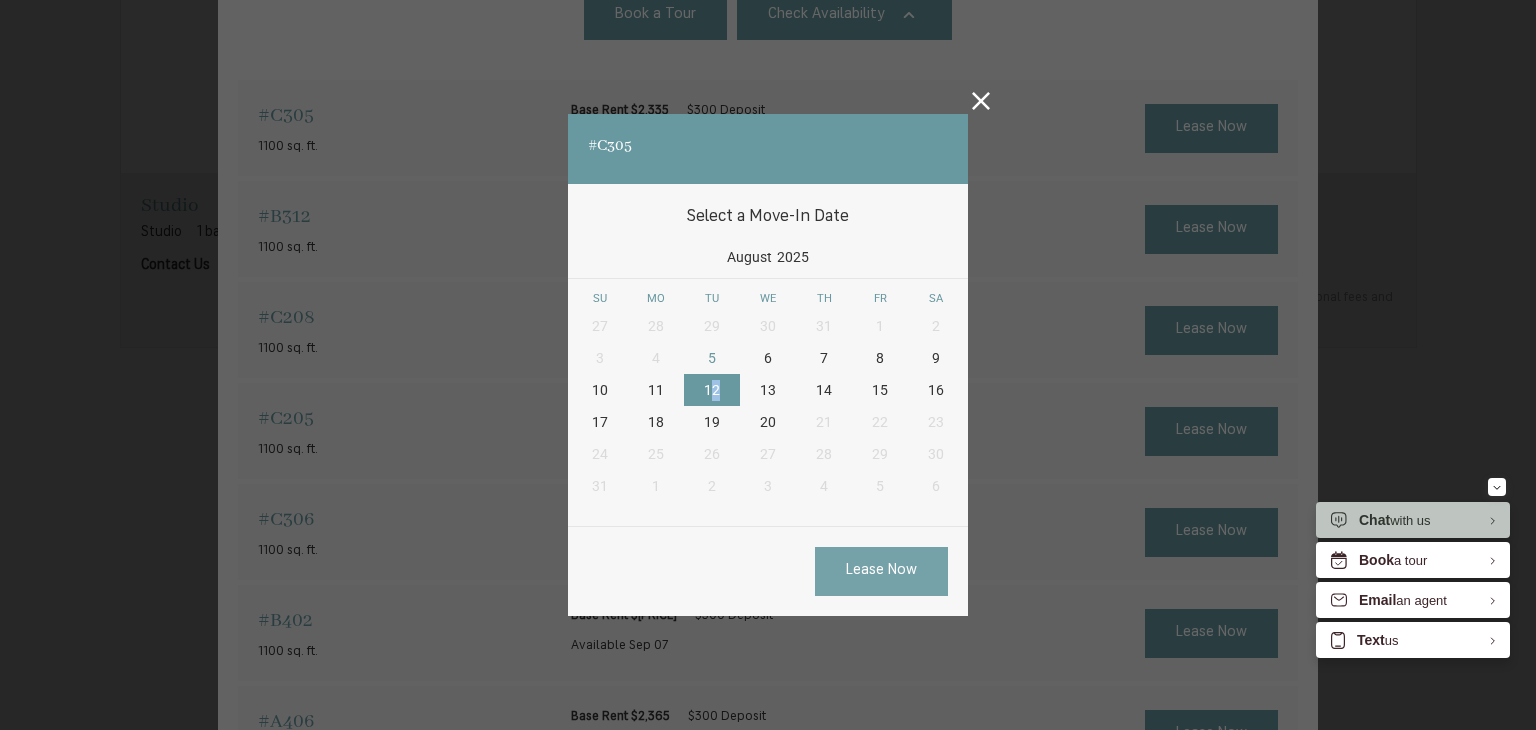 click on "Lease Now" at bounding box center [881, 571] 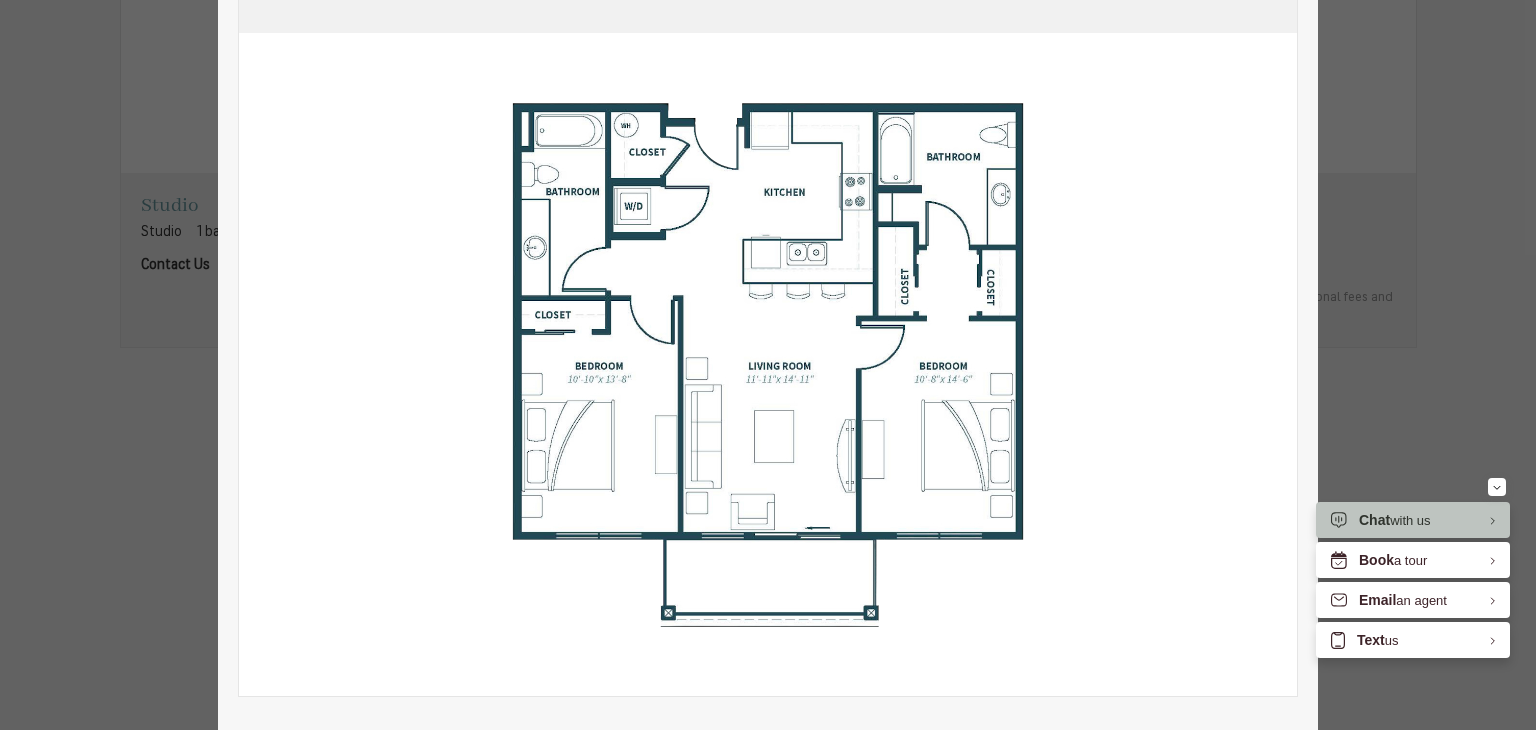 scroll, scrollTop: 0, scrollLeft: 0, axis: both 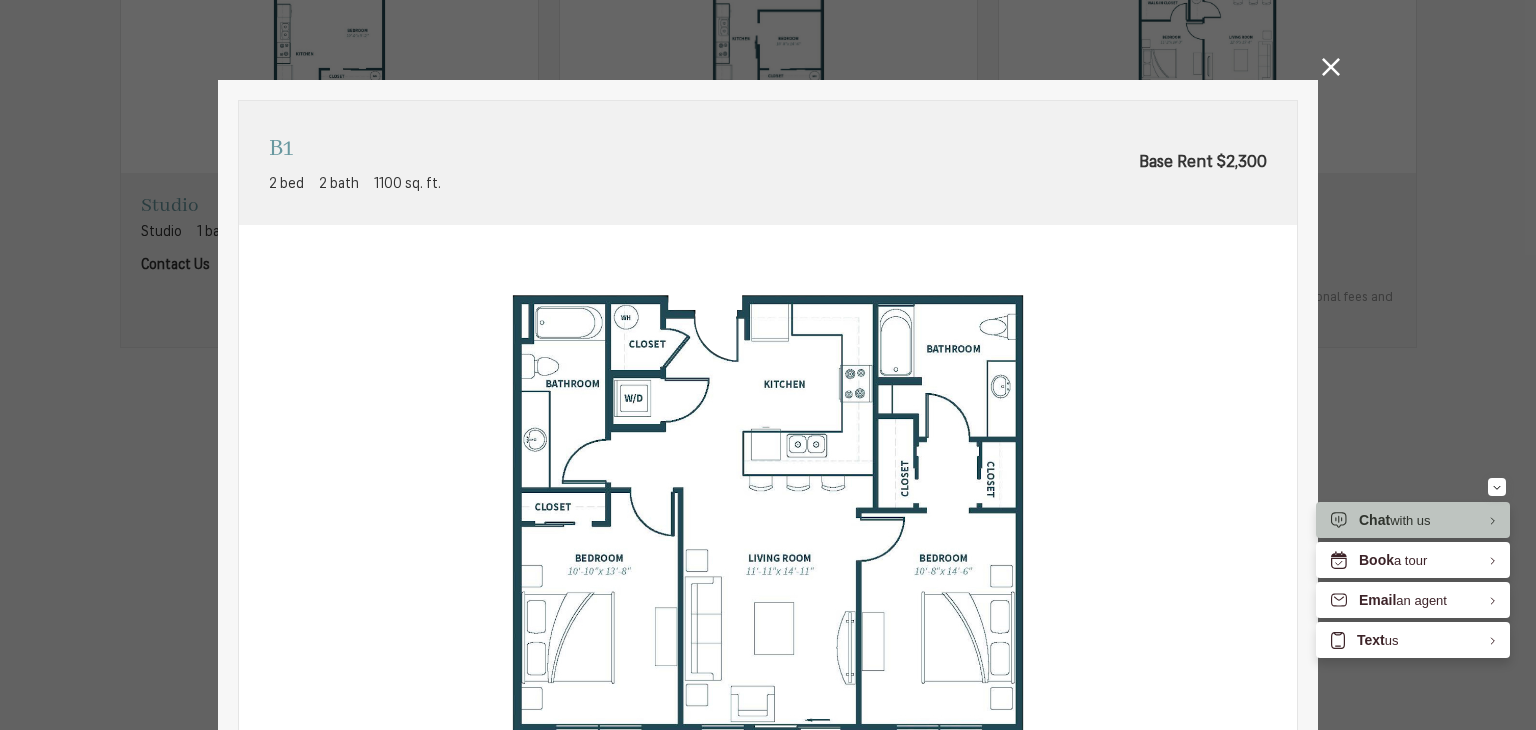 click 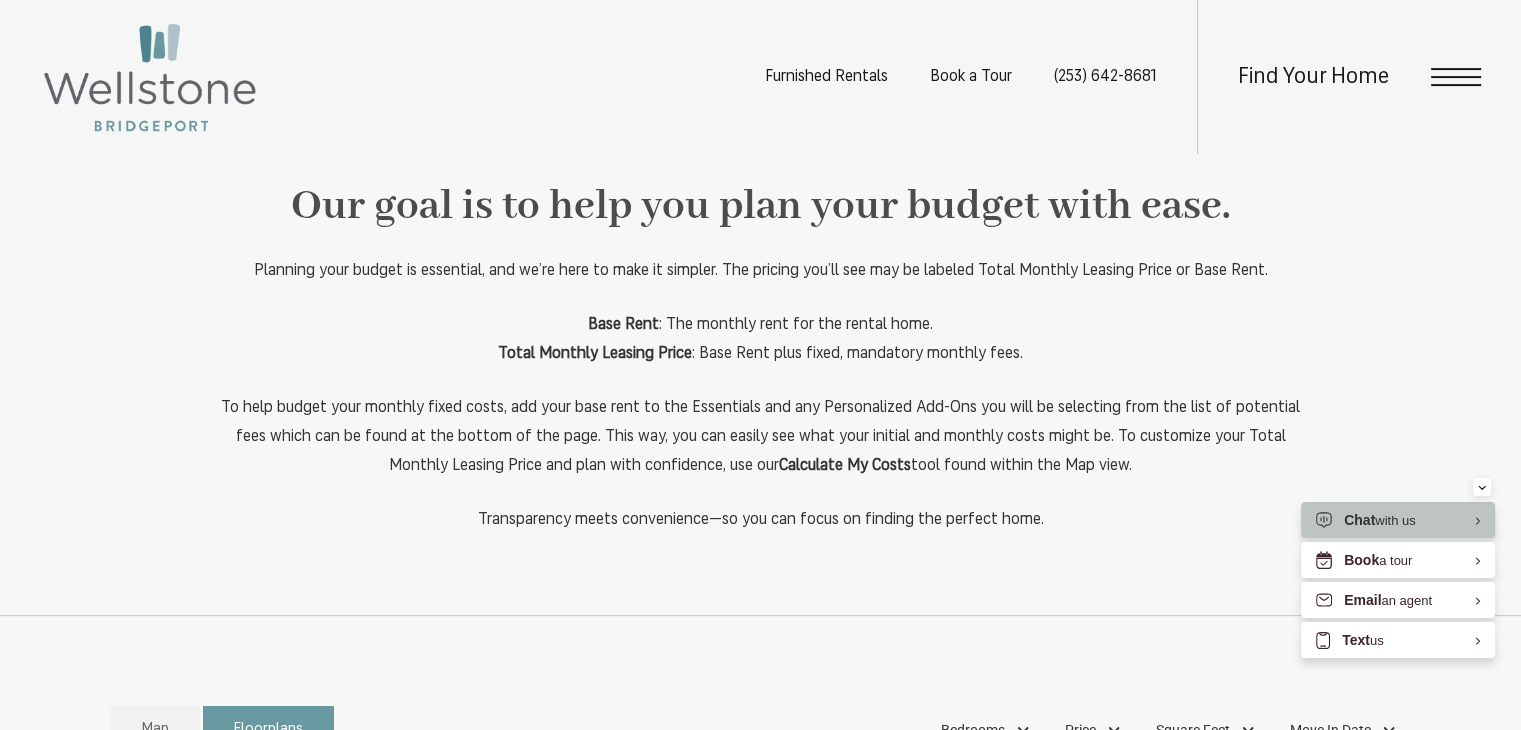 scroll, scrollTop: 600, scrollLeft: 0, axis: vertical 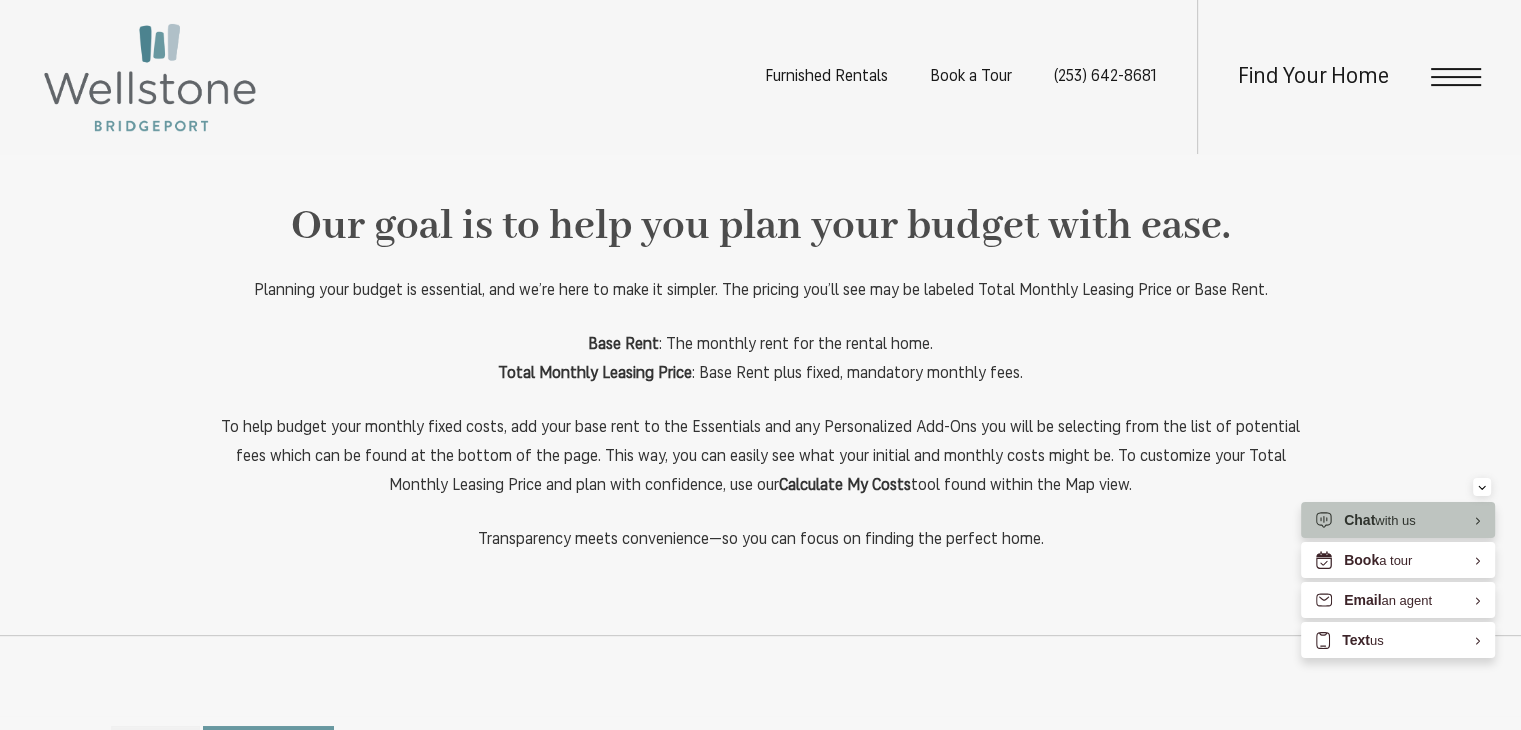 click at bounding box center [1456, 77] 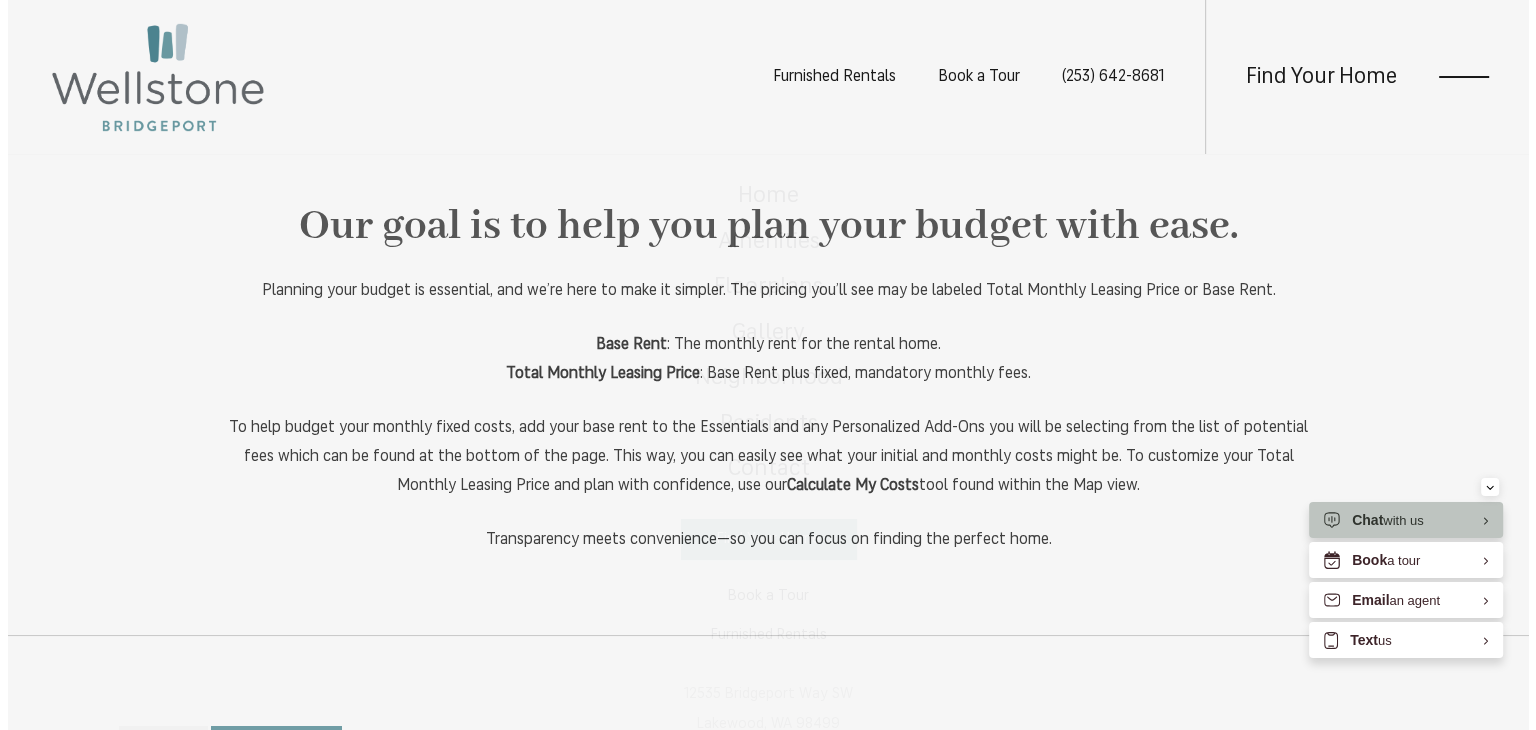 scroll, scrollTop: 0, scrollLeft: 0, axis: both 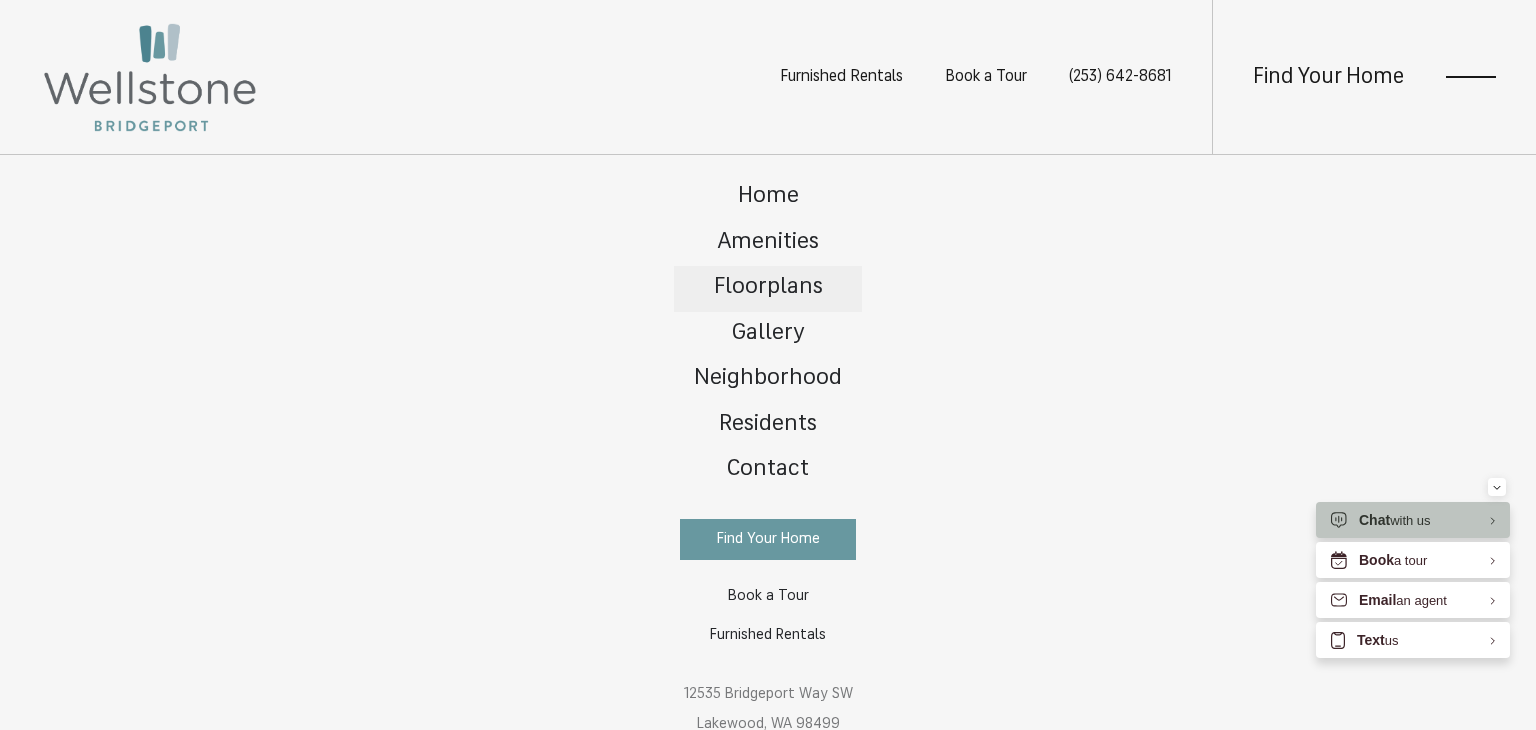 click on "Floorplans" at bounding box center [768, 289] 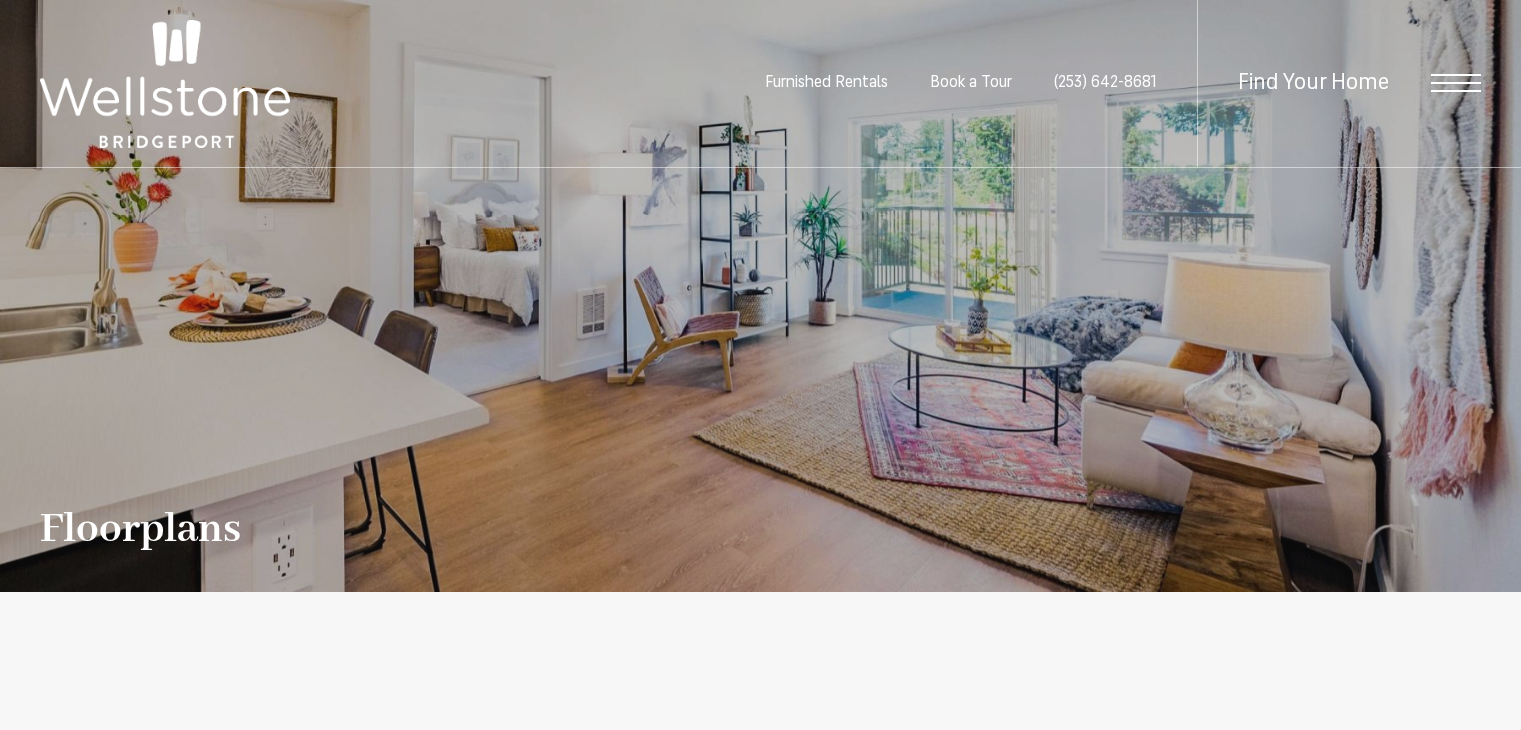 scroll, scrollTop: 0, scrollLeft: 0, axis: both 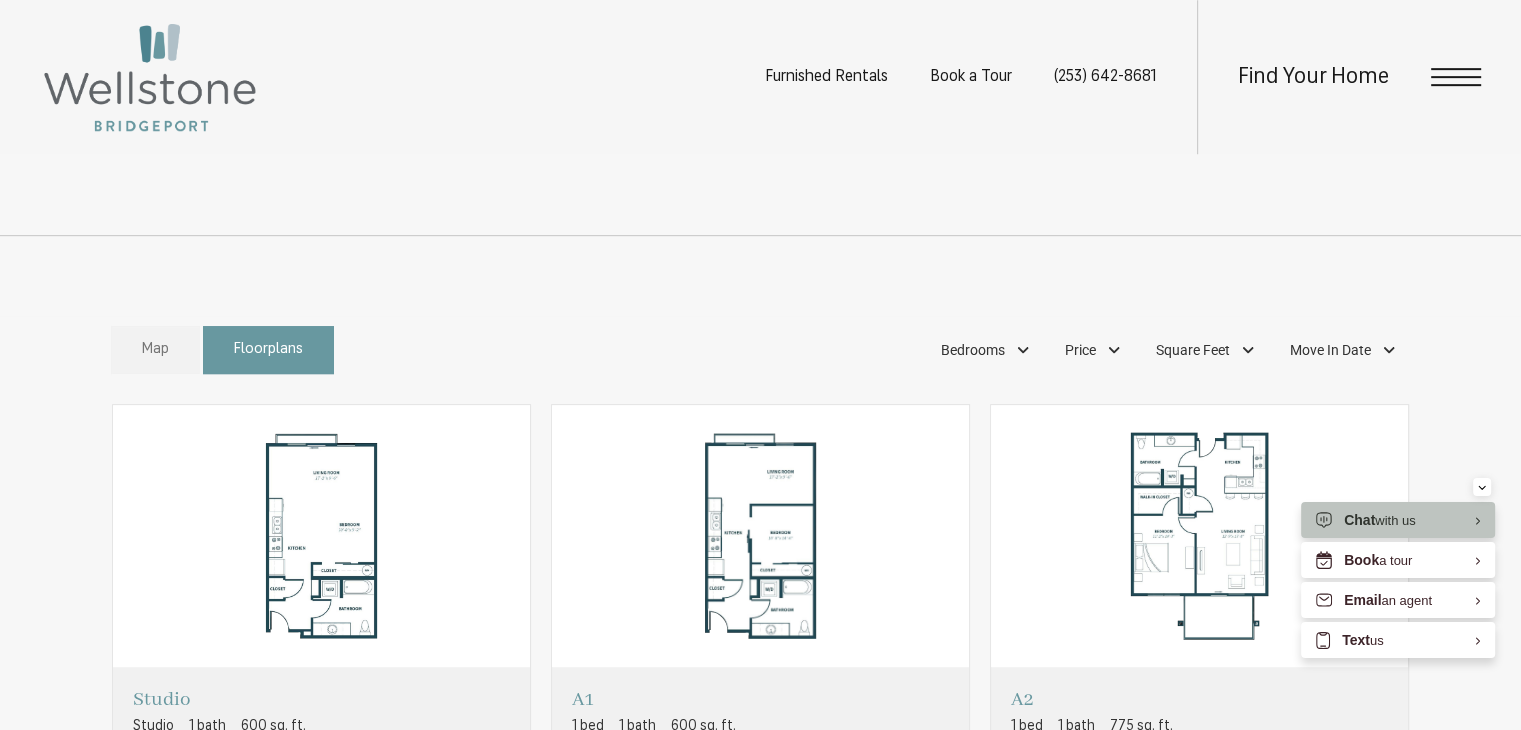 click on "Map" at bounding box center [155, 350] 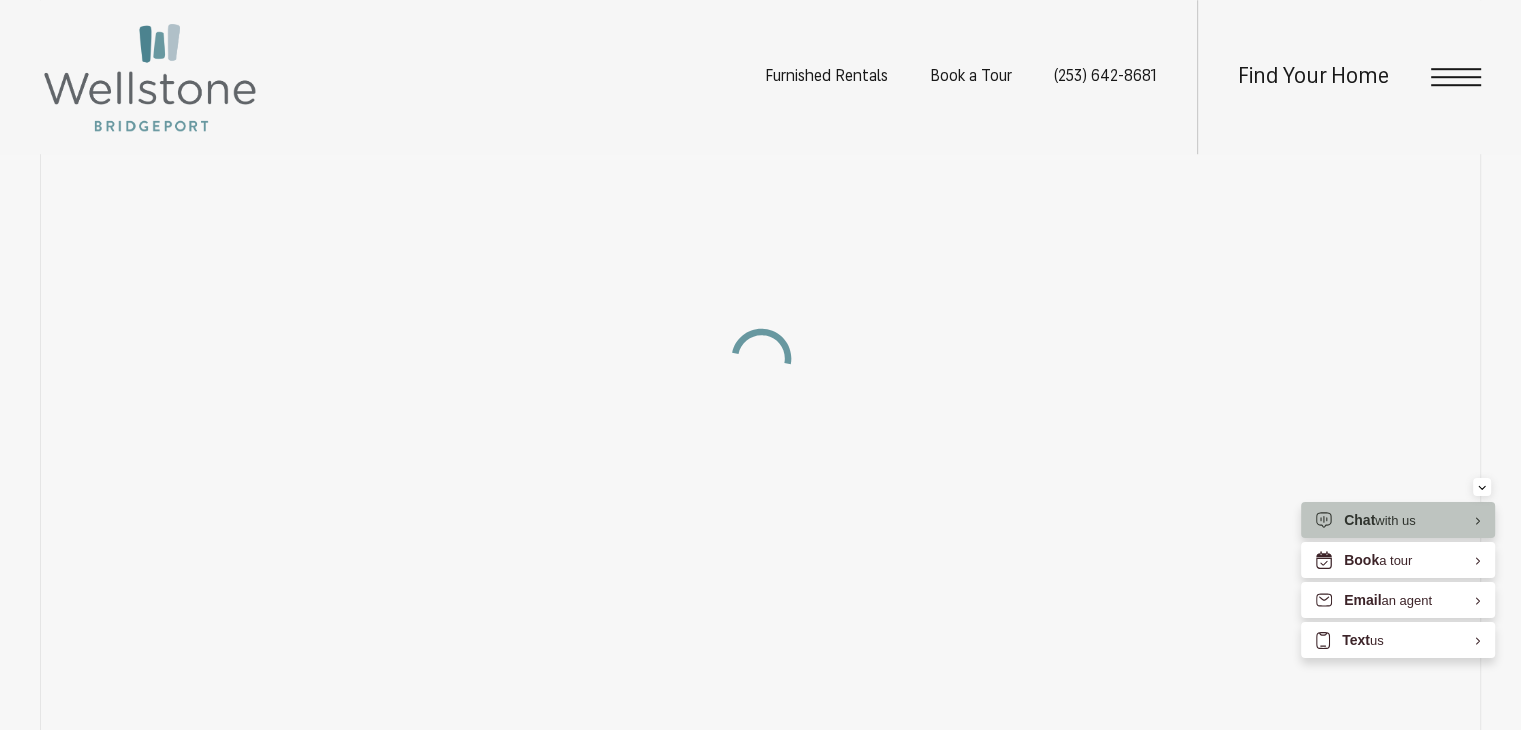 scroll, scrollTop: 1500, scrollLeft: 0, axis: vertical 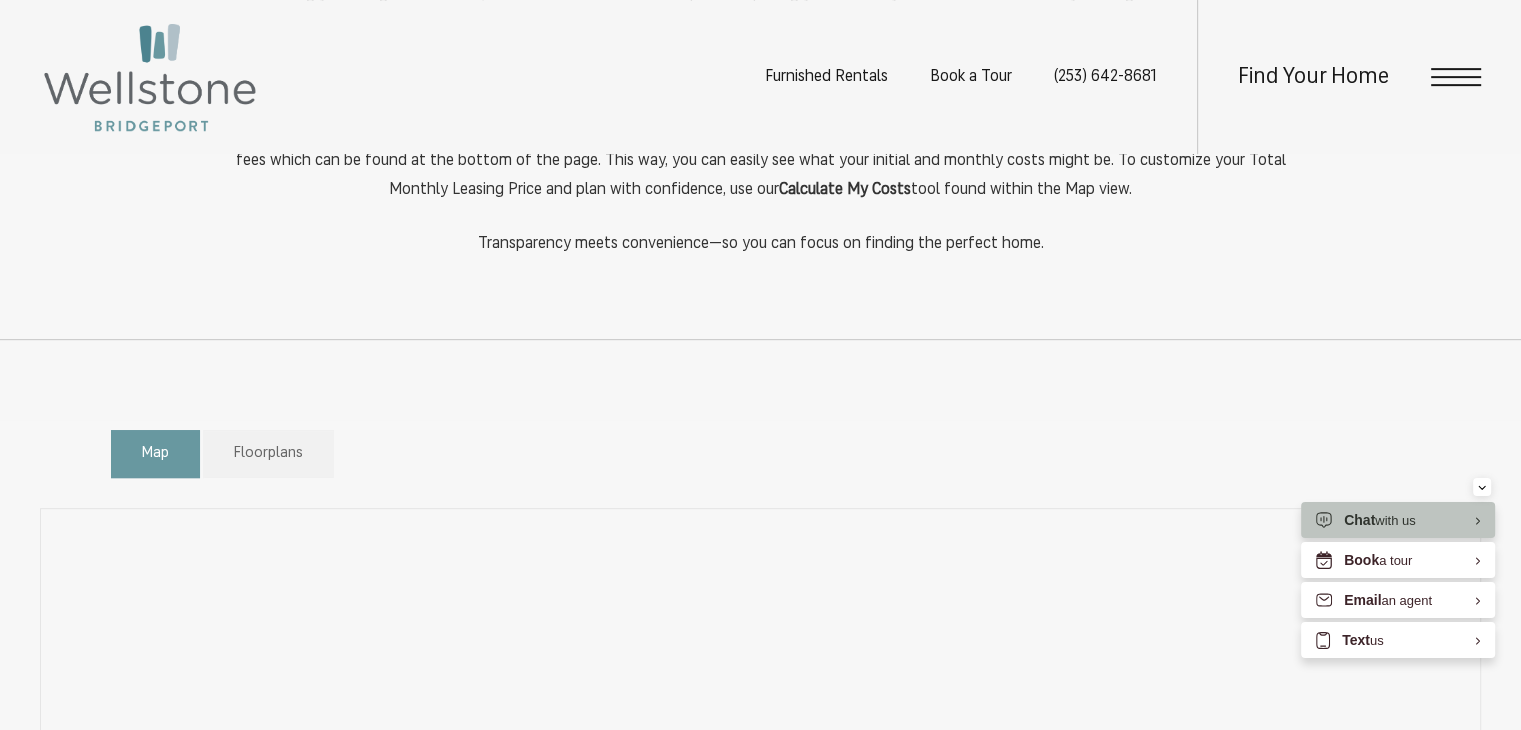 click on "Map
Floorplans
Bedrooms
Studio
1 Bedroom
2 Bedroom" at bounding box center (761, 454) 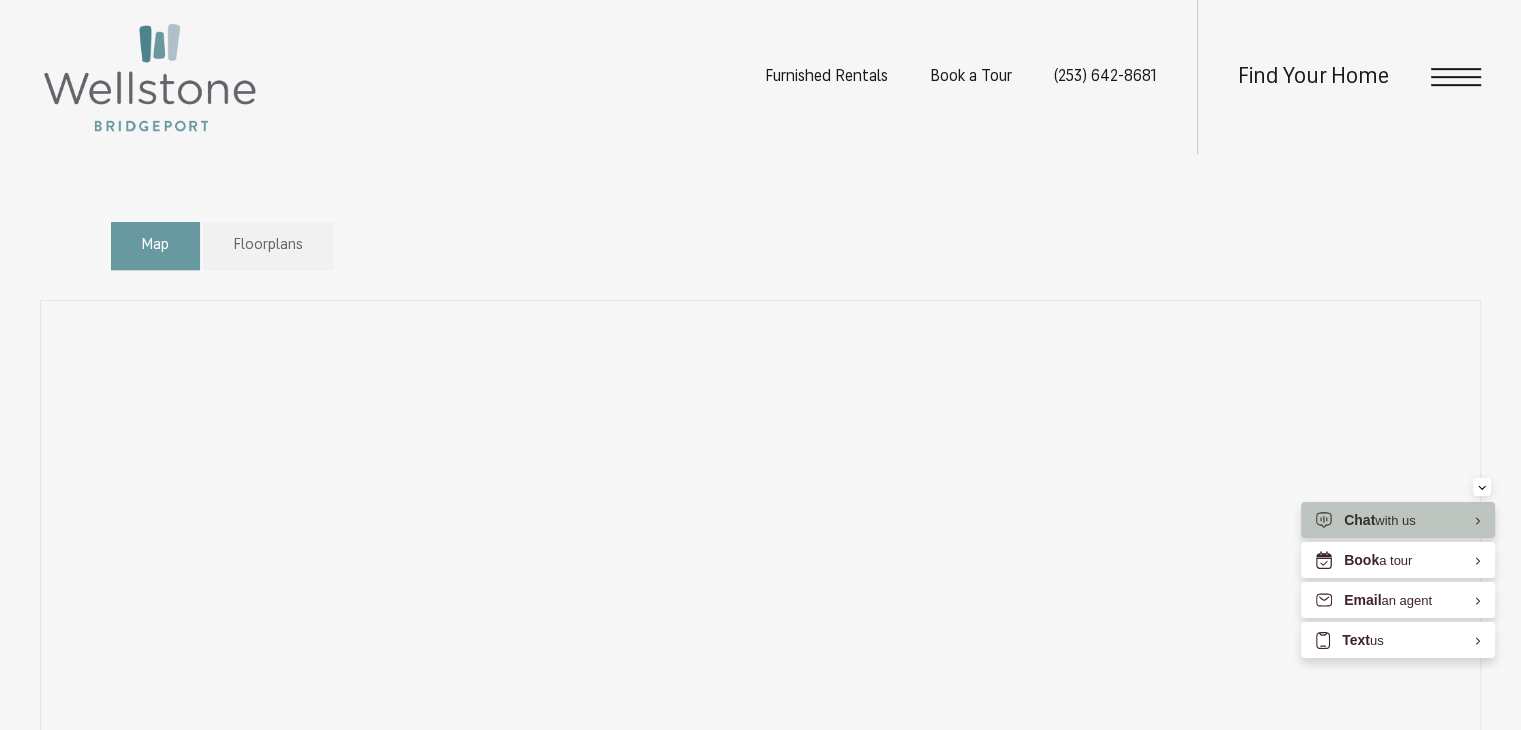 scroll, scrollTop: 1103, scrollLeft: 0, axis: vertical 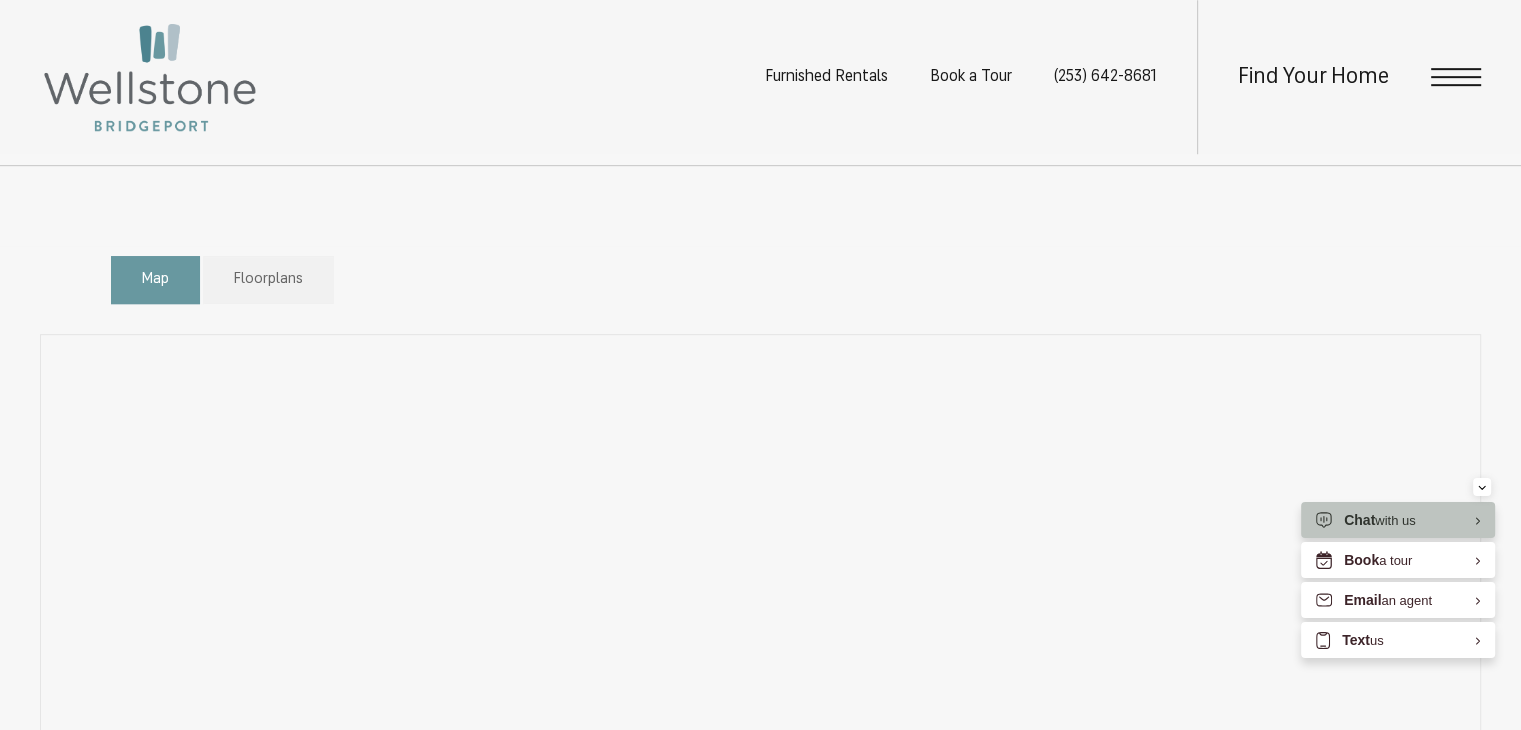 click on "Map
Floorplans
Bedrooms
Studio
1 Bedroom
2 Bedroom" at bounding box center [761, 280] 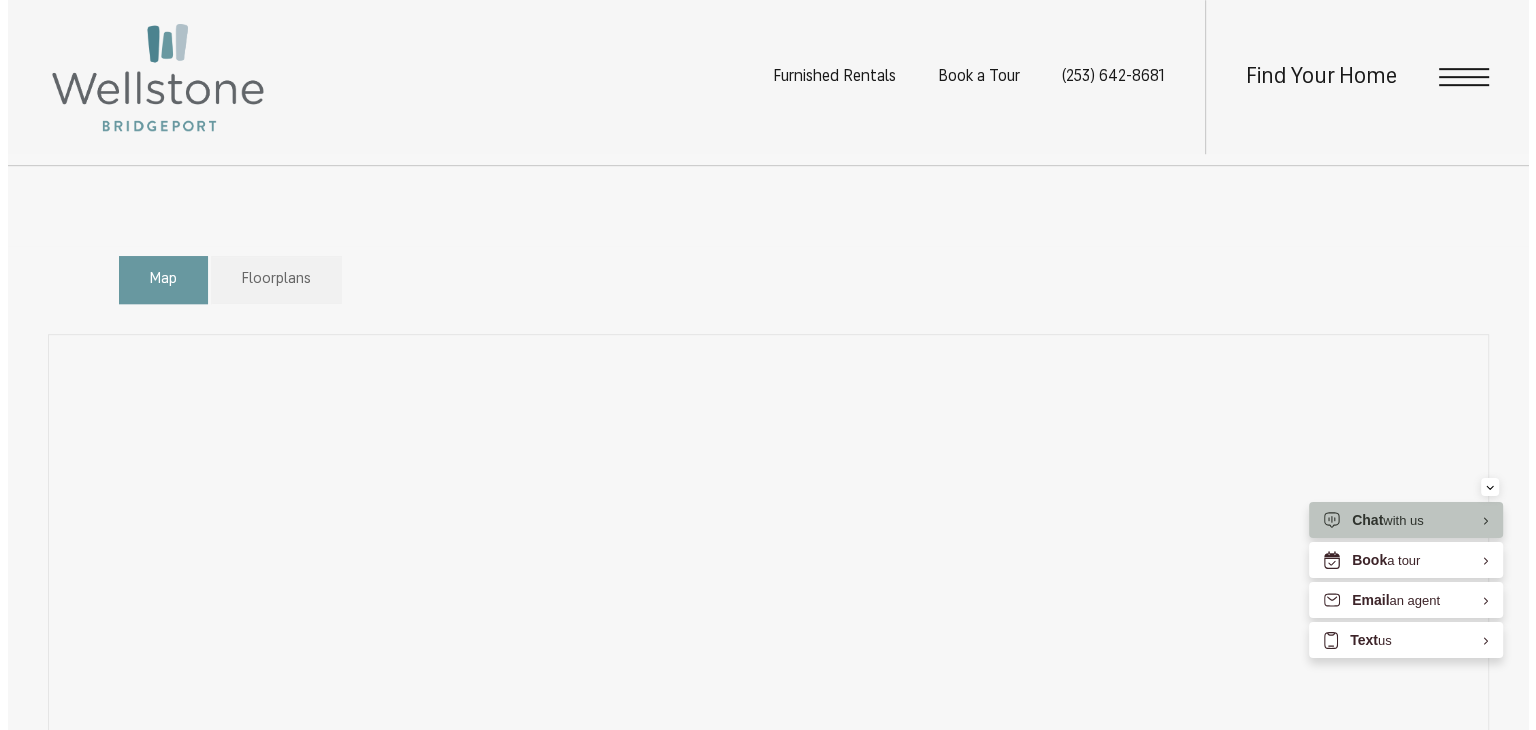 scroll, scrollTop: 0, scrollLeft: 0, axis: both 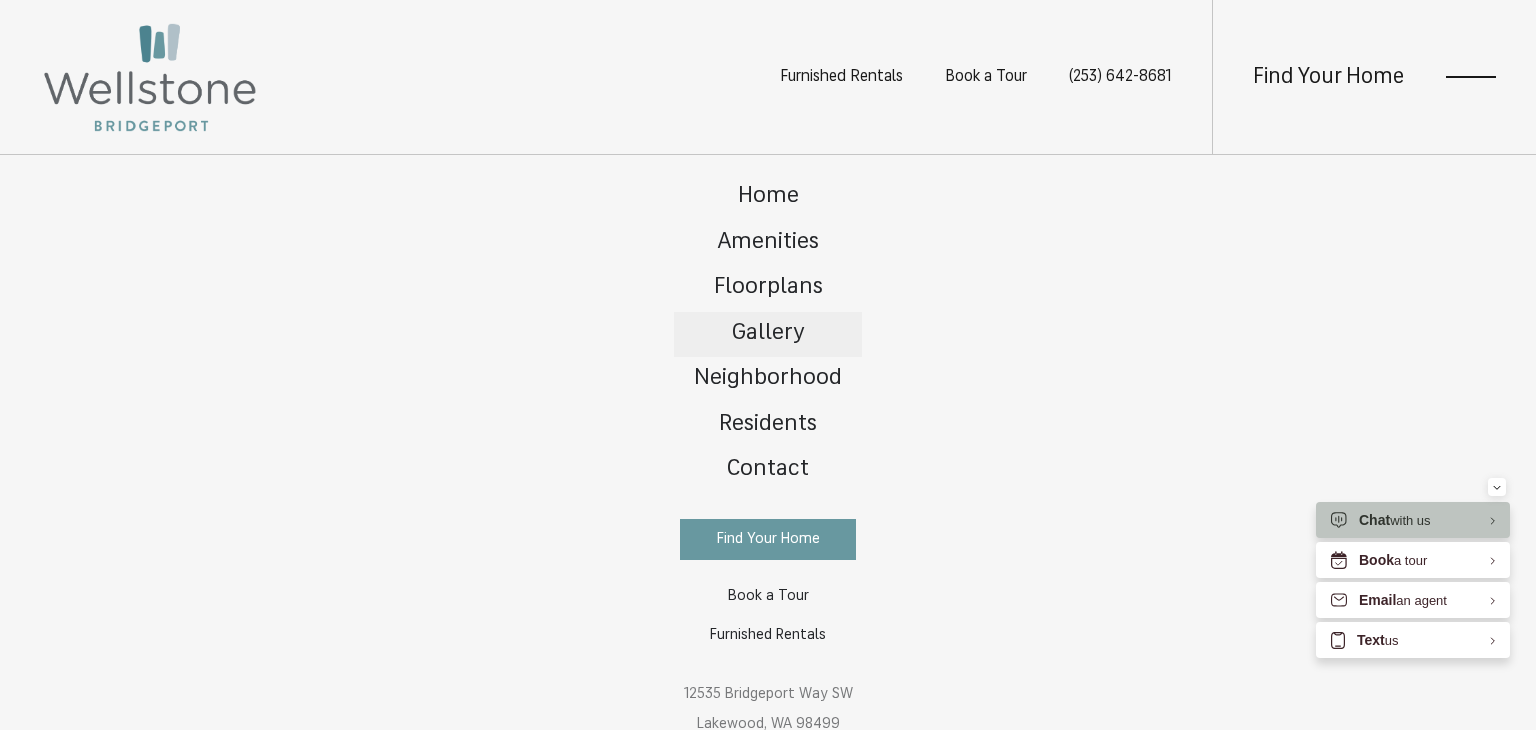 click on "Gallery" at bounding box center (768, 333) 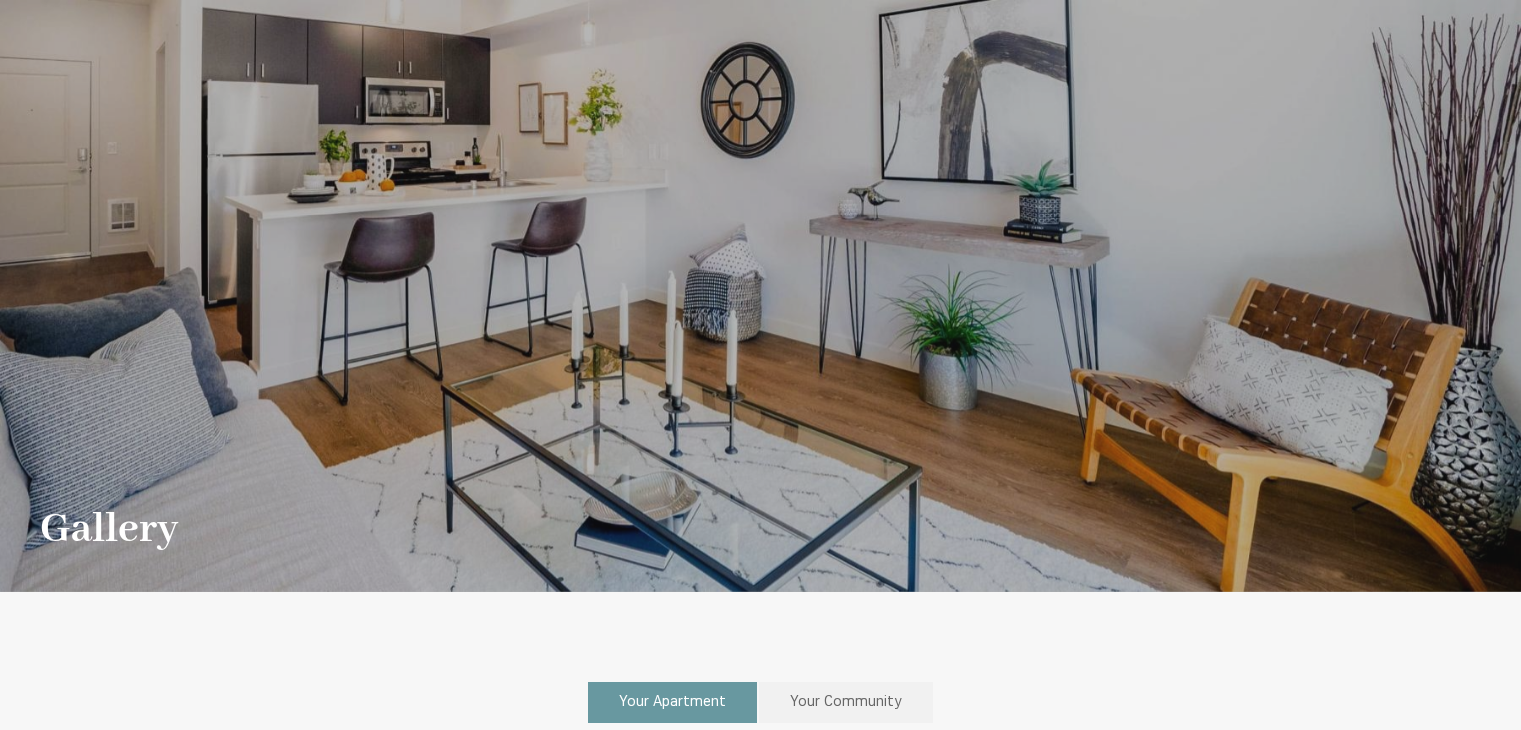 scroll, scrollTop: 0, scrollLeft: 0, axis: both 